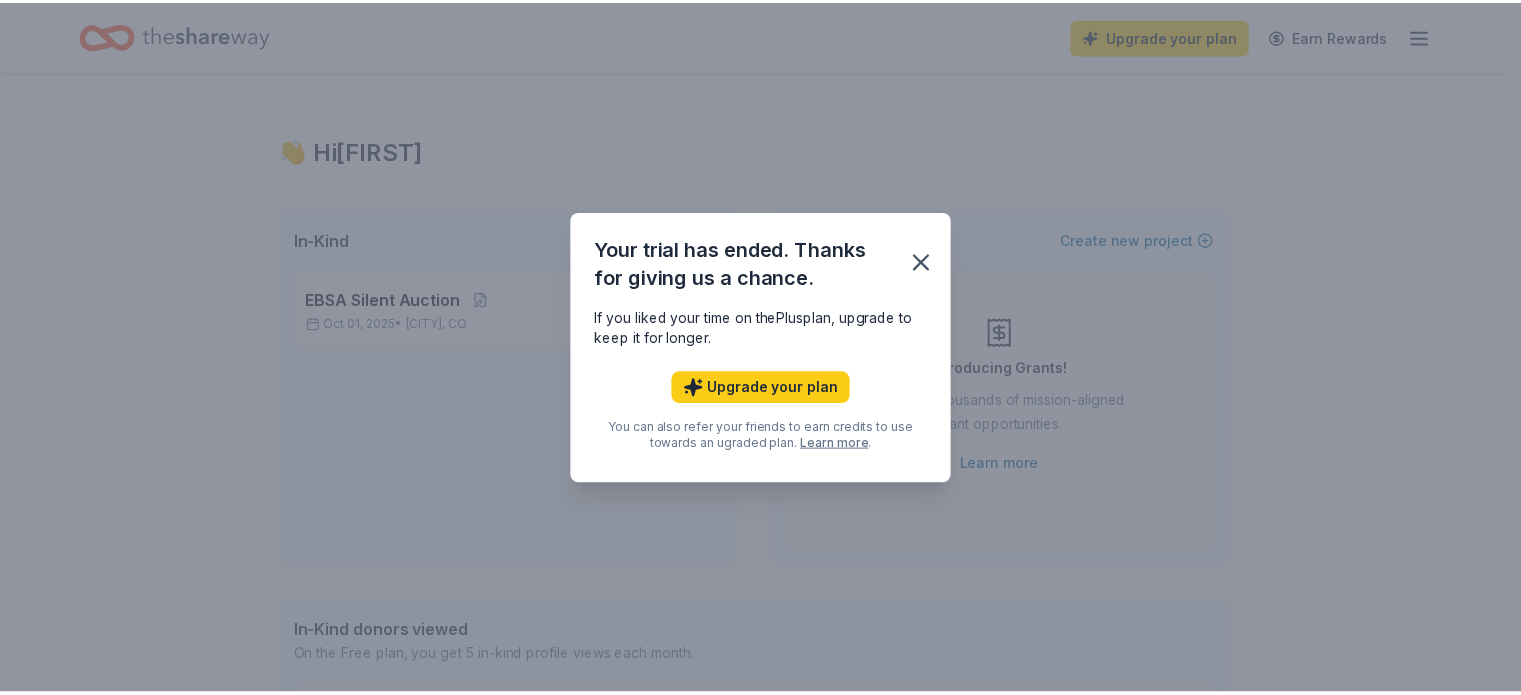 scroll, scrollTop: 0, scrollLeft: 0, axis: both 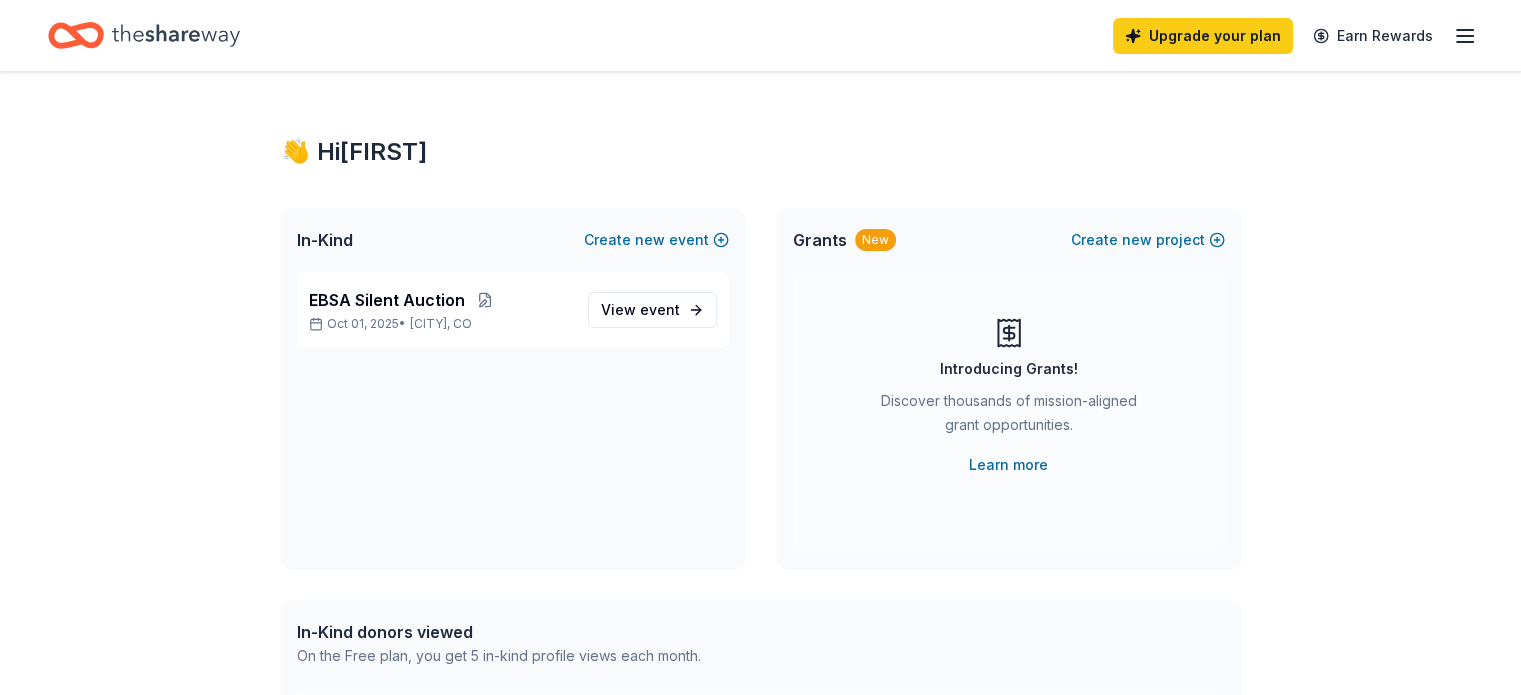 click on "Grants New Create  new  project" at bounding box center (1009, 240) 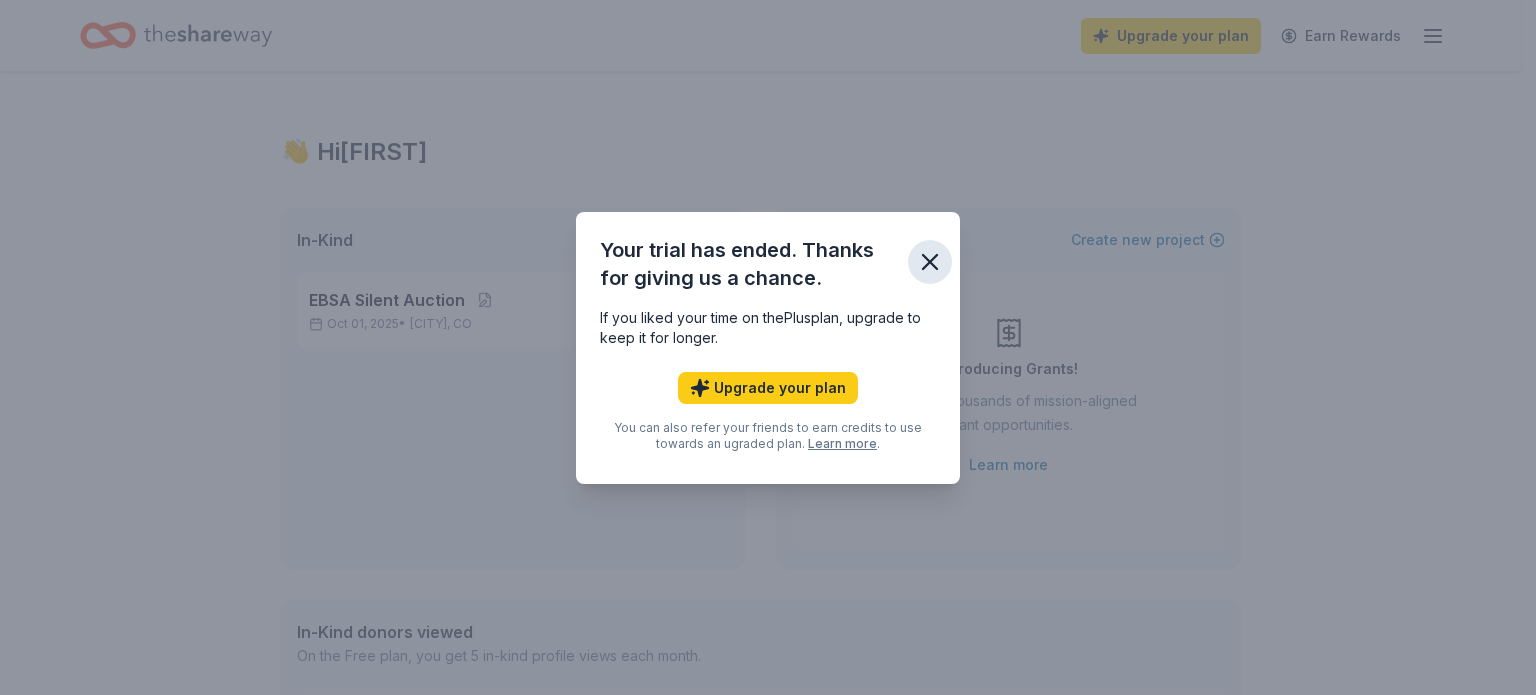 click 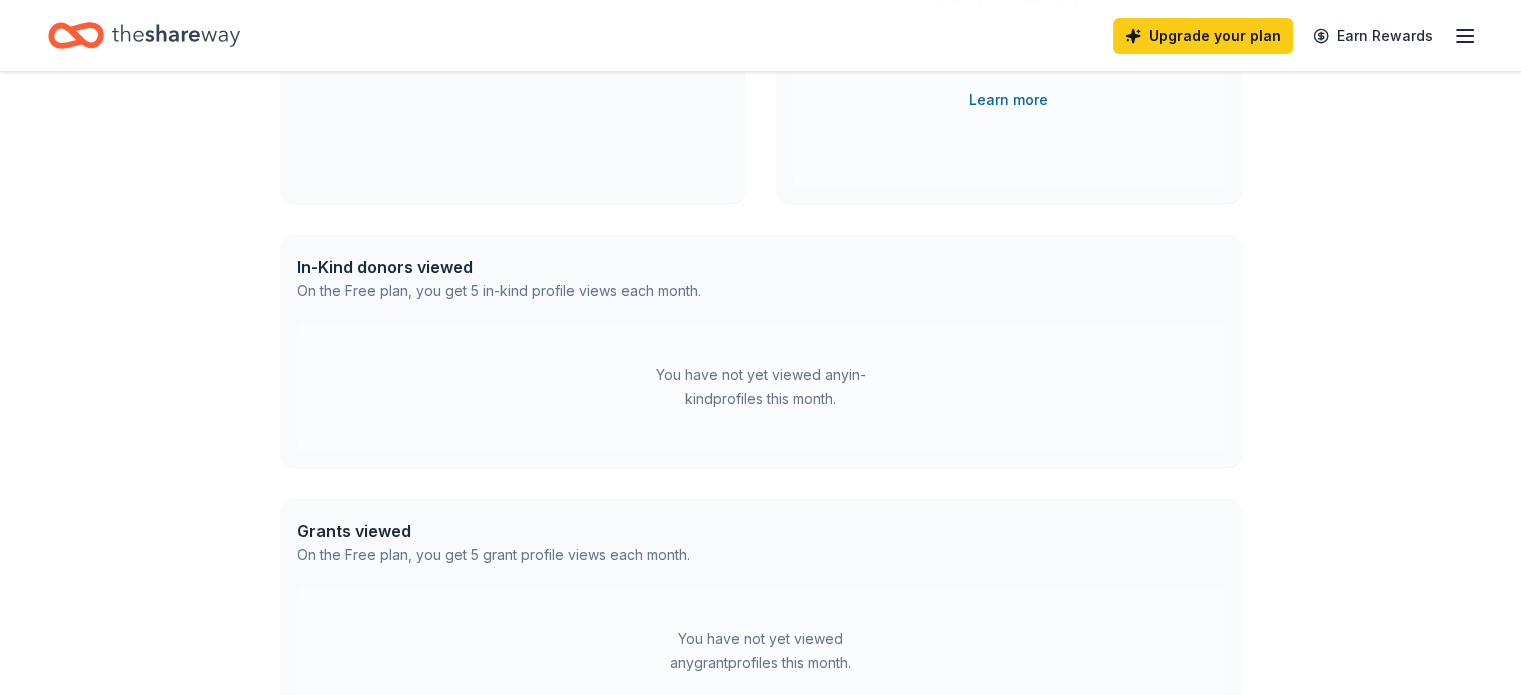 scroll, scrollTop: 0, scrollLeft: 0, axis: both 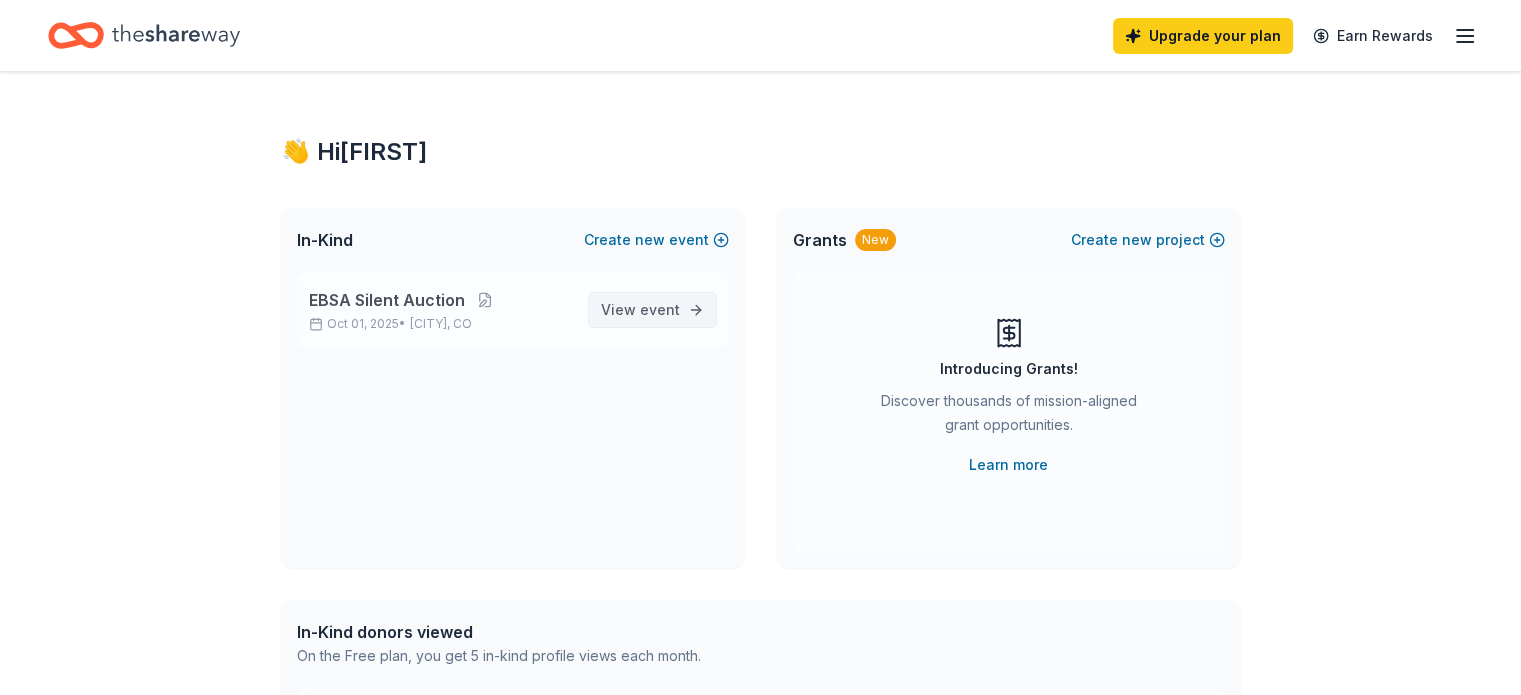 click on "event" at bounding box center (660, 309) 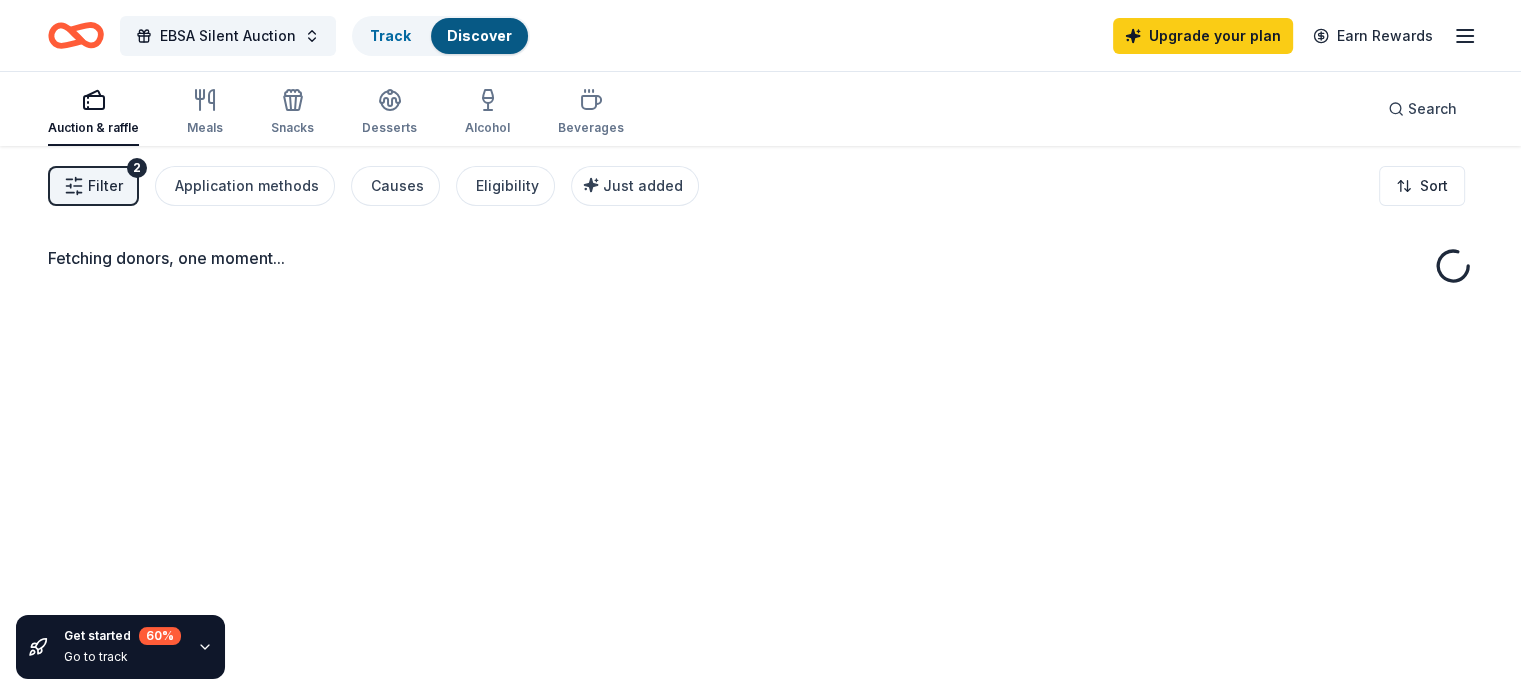 click on "Fetching donors, one moment..." at bounding box center (760, 493) 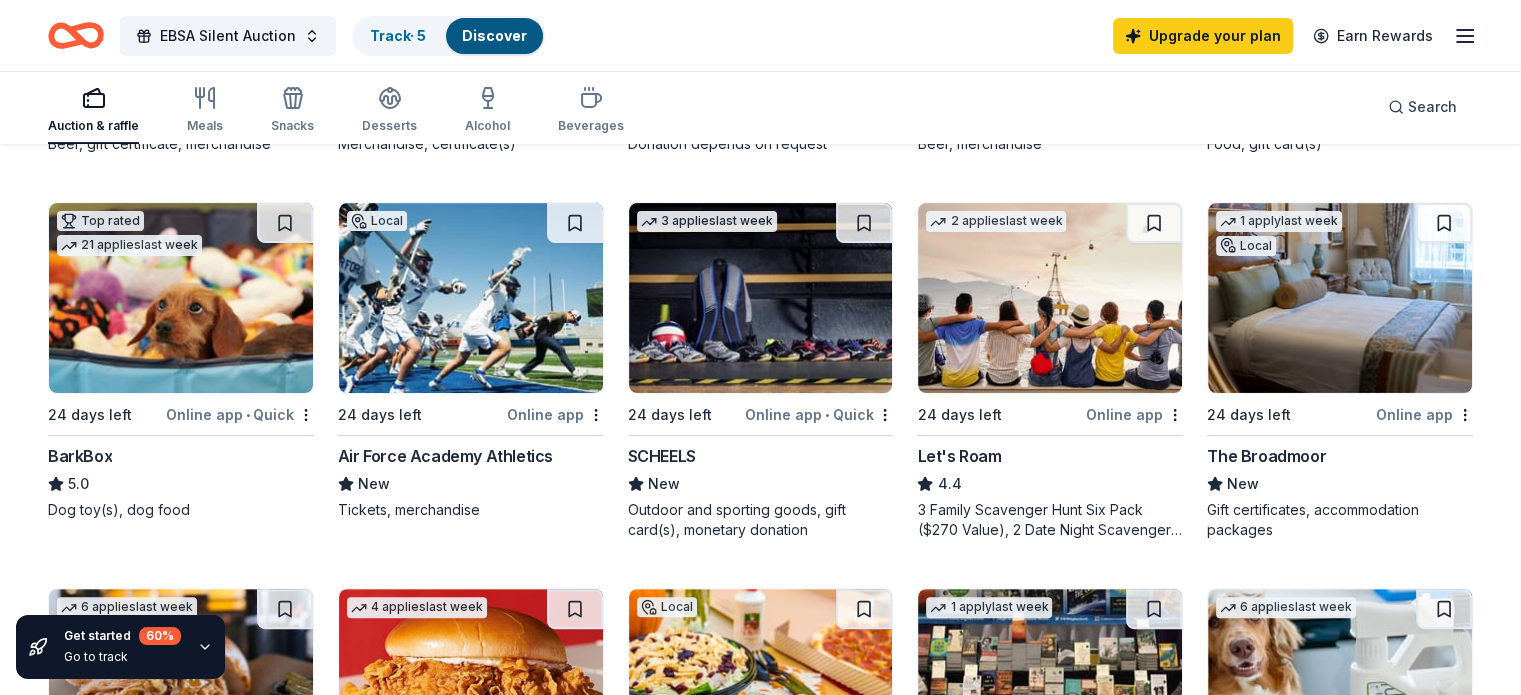 scroll, scrollTop: 534, scrollLeft: 0, axis: vertical 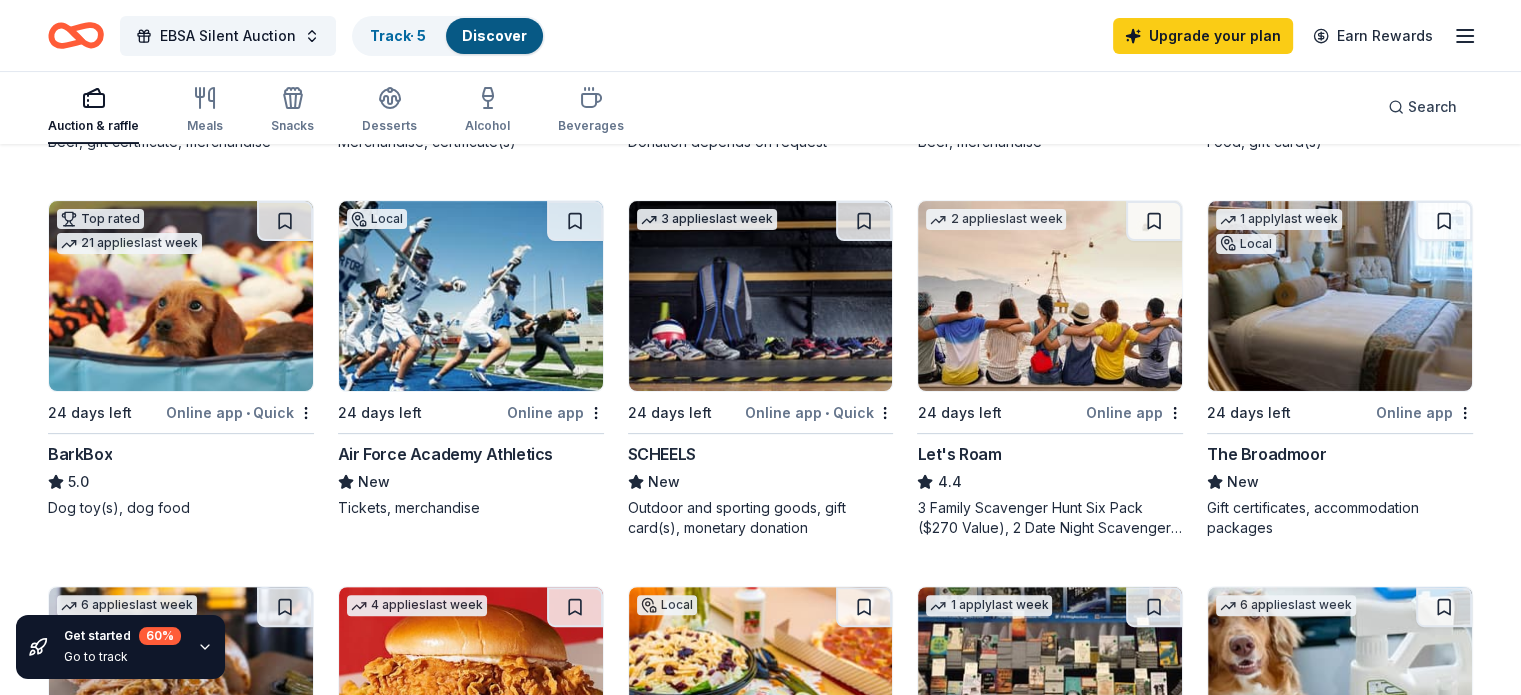 click at bounding box center (181, 296) 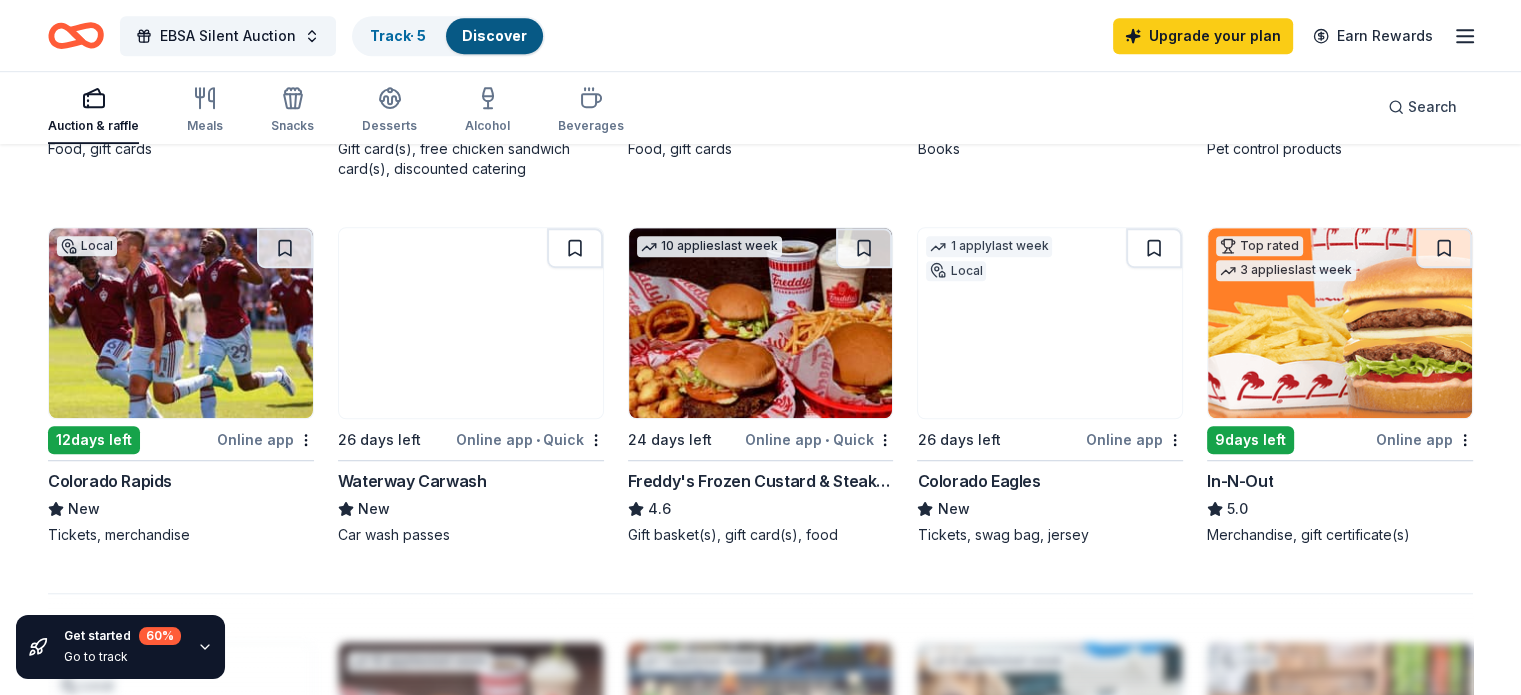 scroll, scrollTop: 1283, scrollLeft: 0, axis: vertical 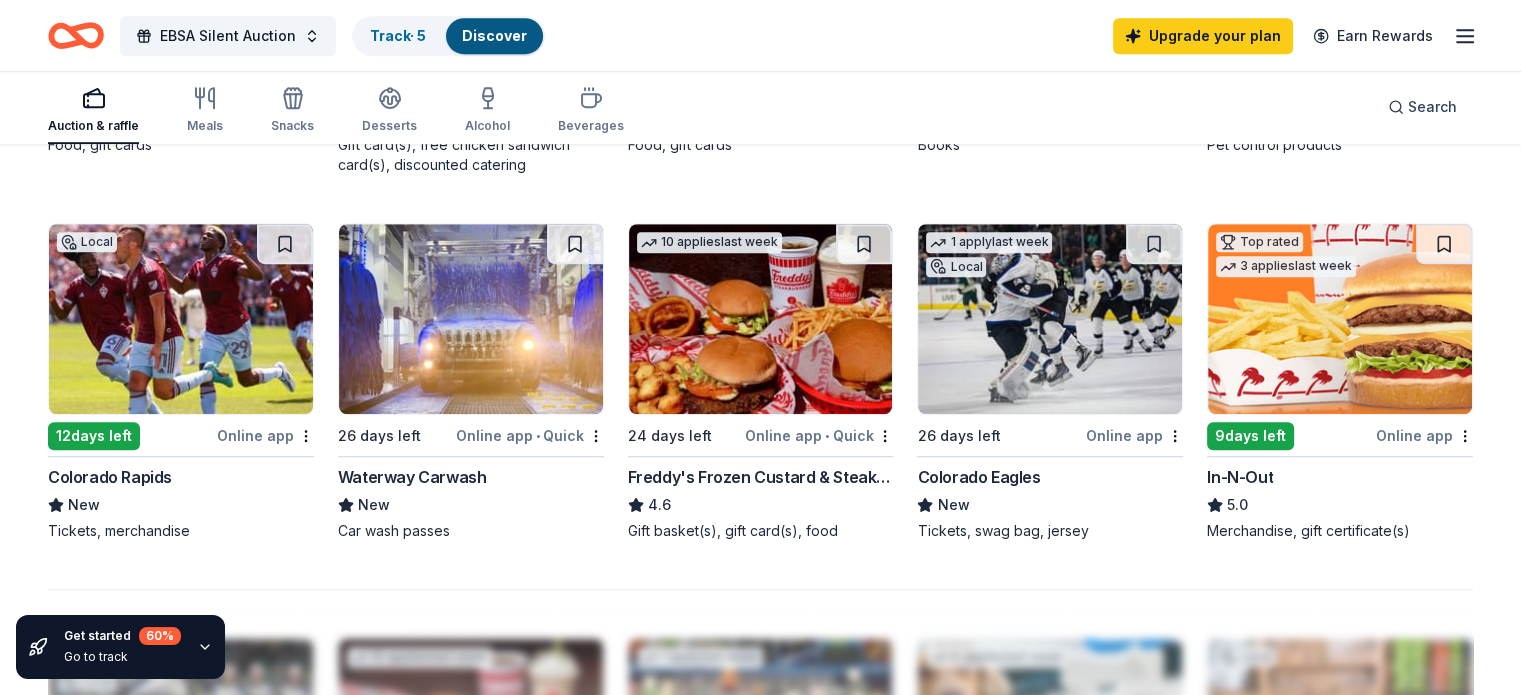 click at bounding box center (181, 319) 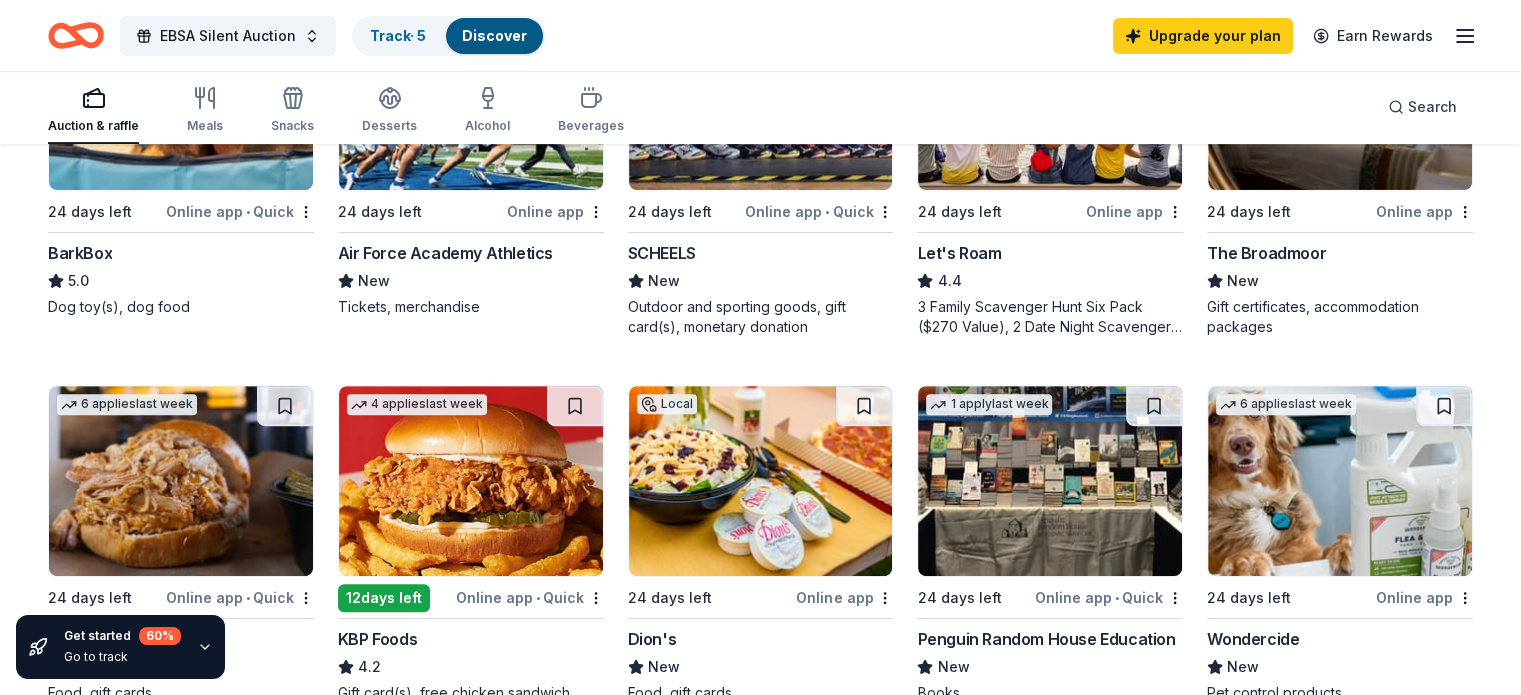 scroll, scrollTop: 728, scrollLeft: 0, axis: vertical 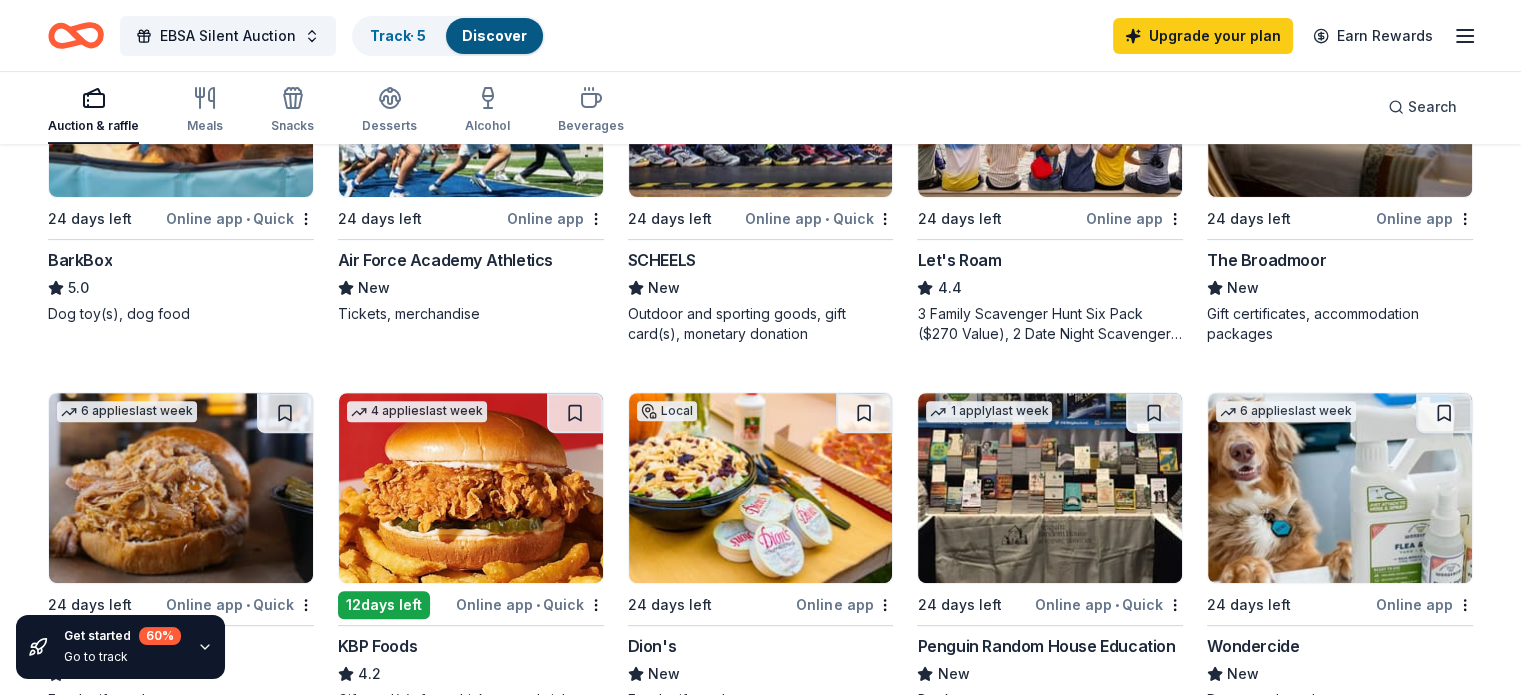 drag, startPoint x: 349, startPoint y: 254, endPoint x: 531, endPoint y: 275, distance: 183.20753 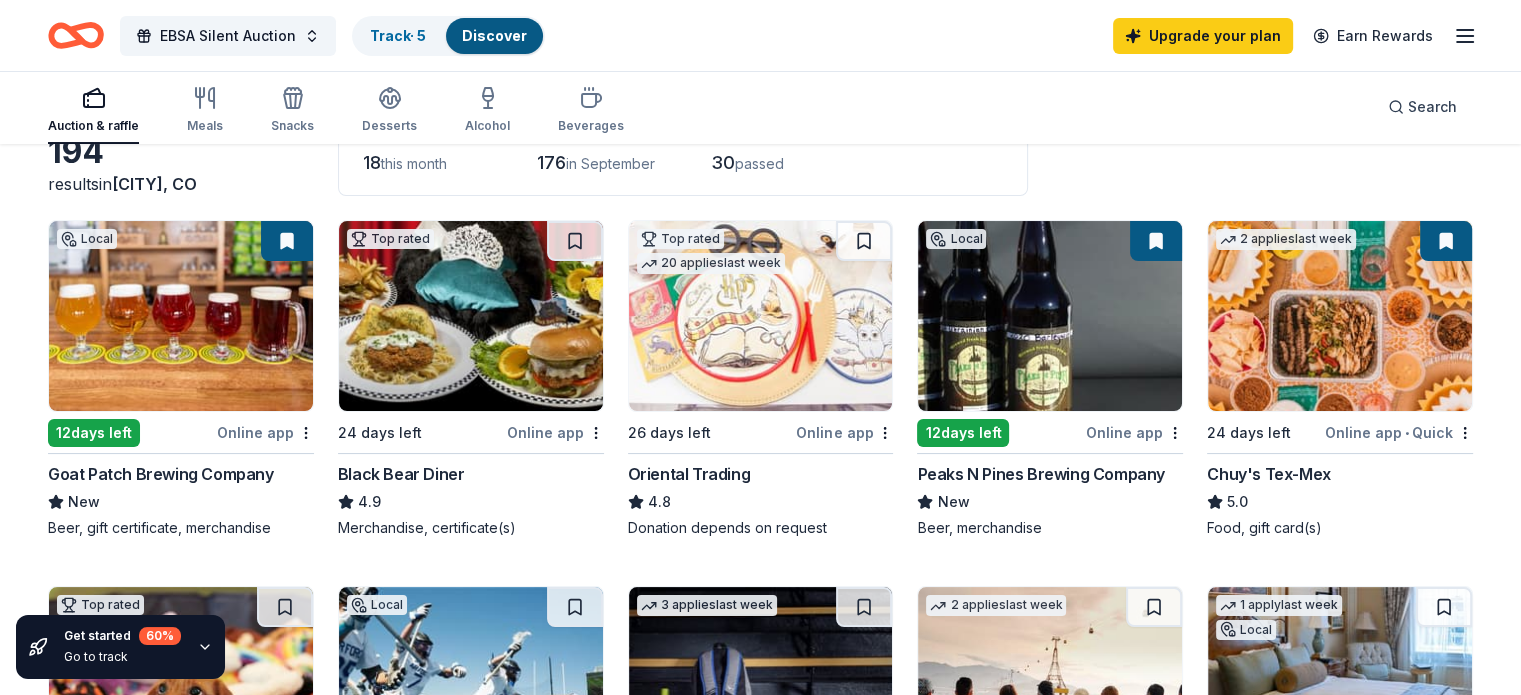 scroll, scrollTop: 148, scrollLeft: 0, axis: vertical 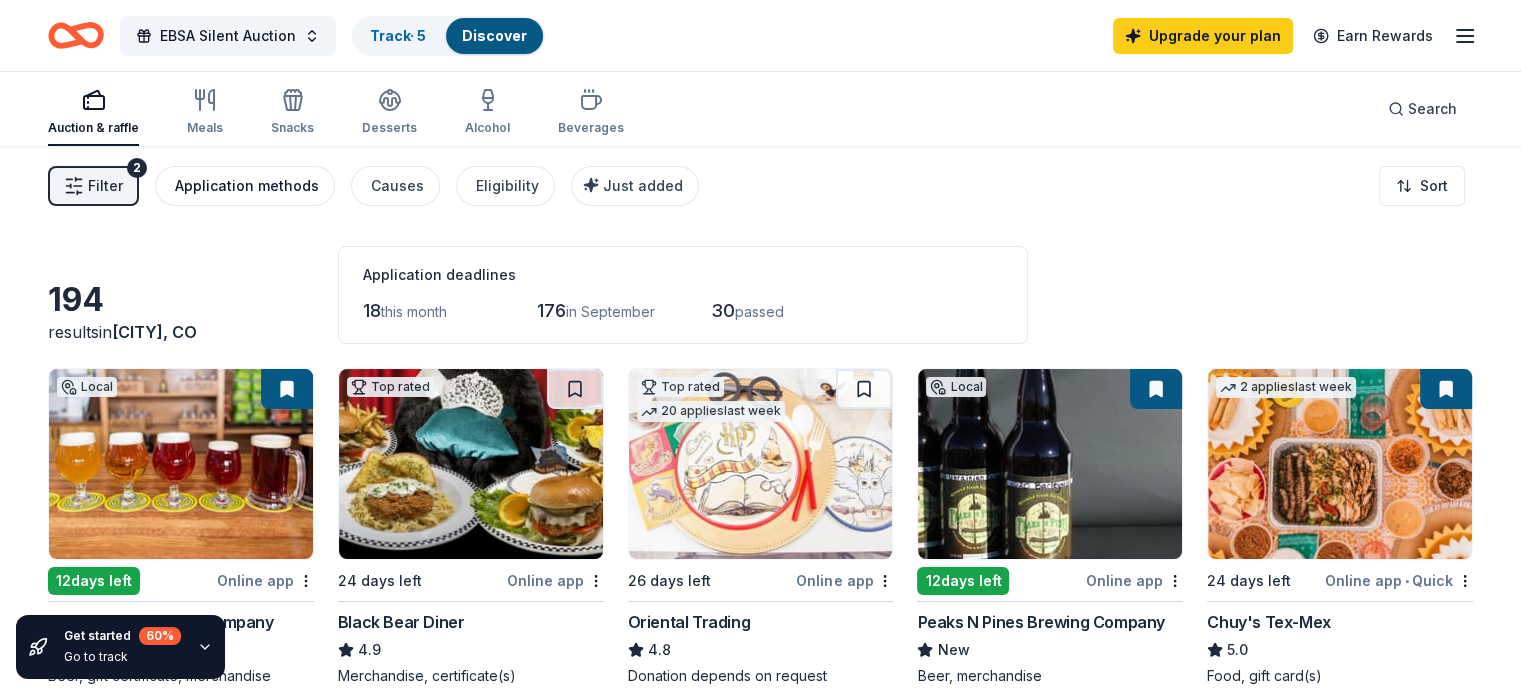 click on "Application methods" at bounding box center [247, 186] 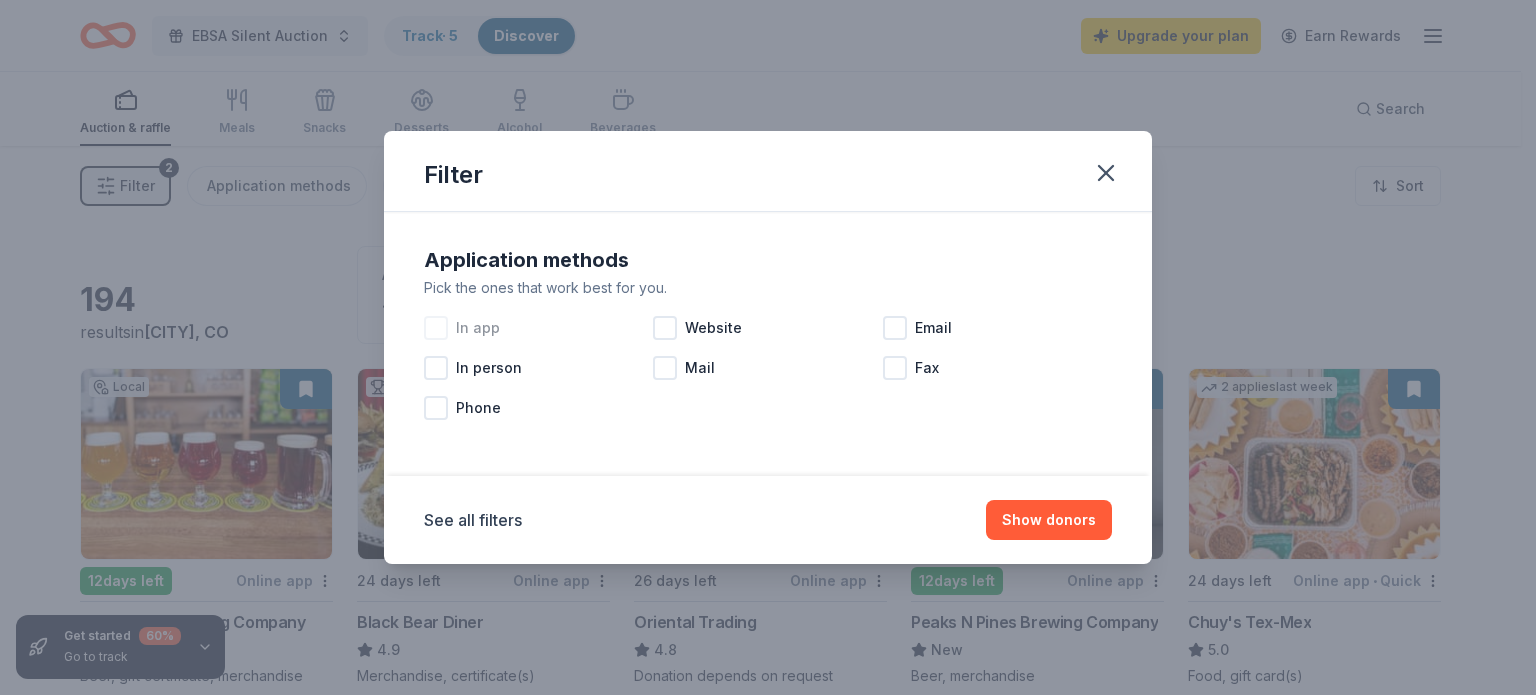click at bounding box center [436, 328] 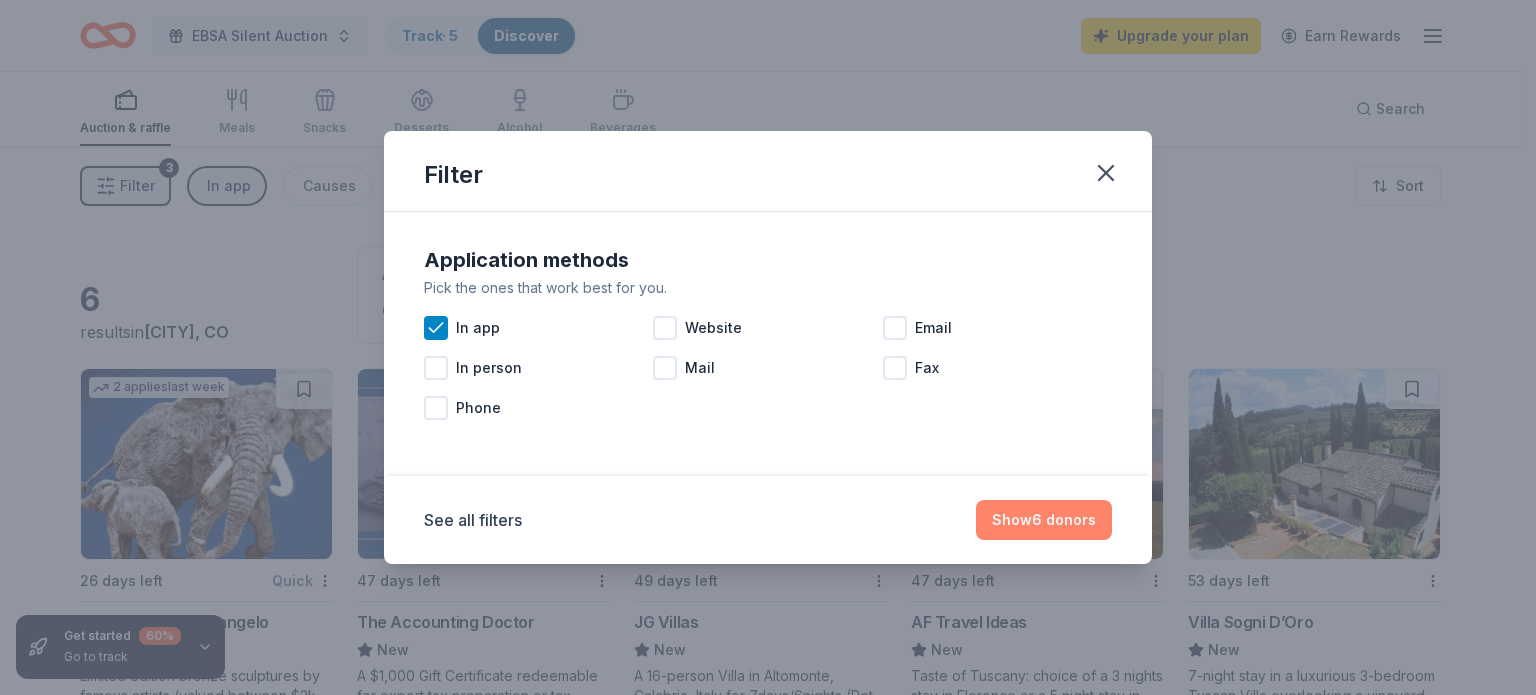 click on "Show  6   donors" at bounding box center (1044, 520) 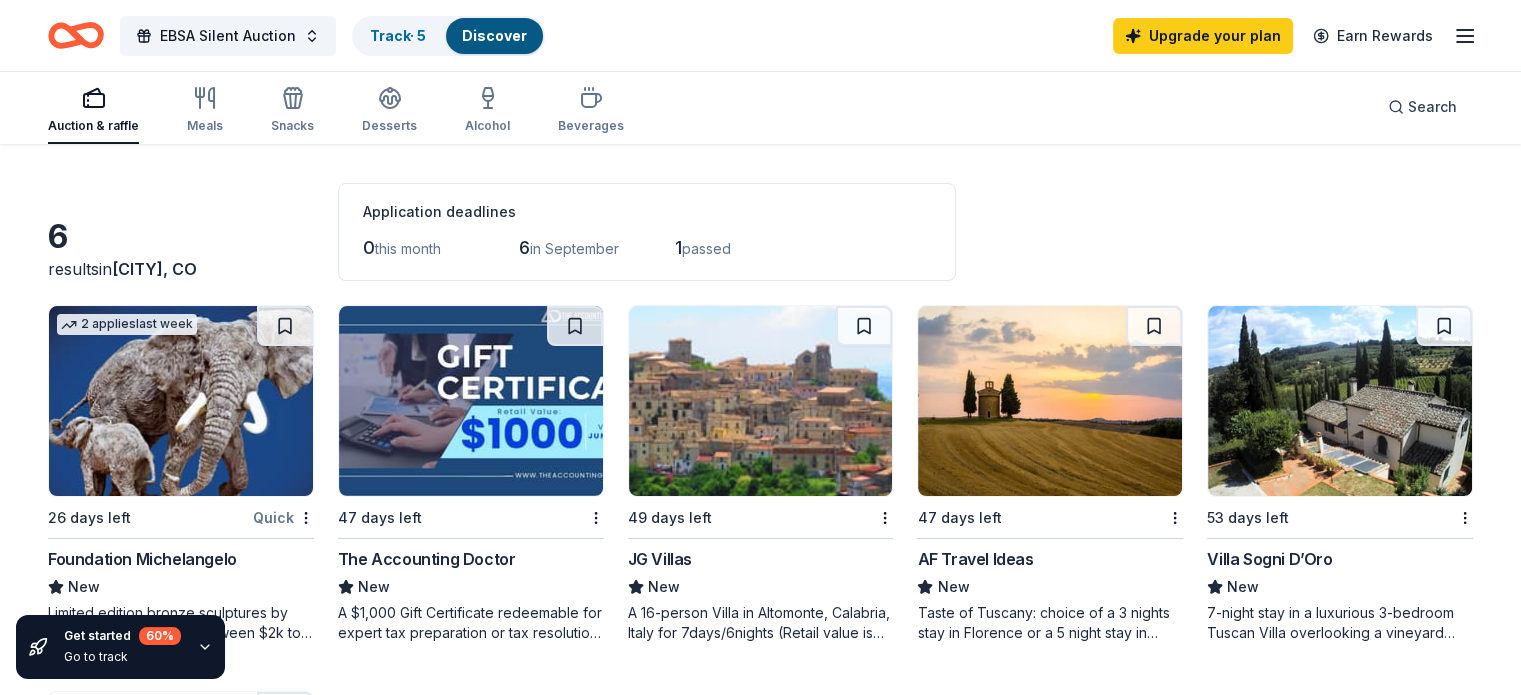 scroll, scrollTop: 0, scrollLeft: 0, axis: both 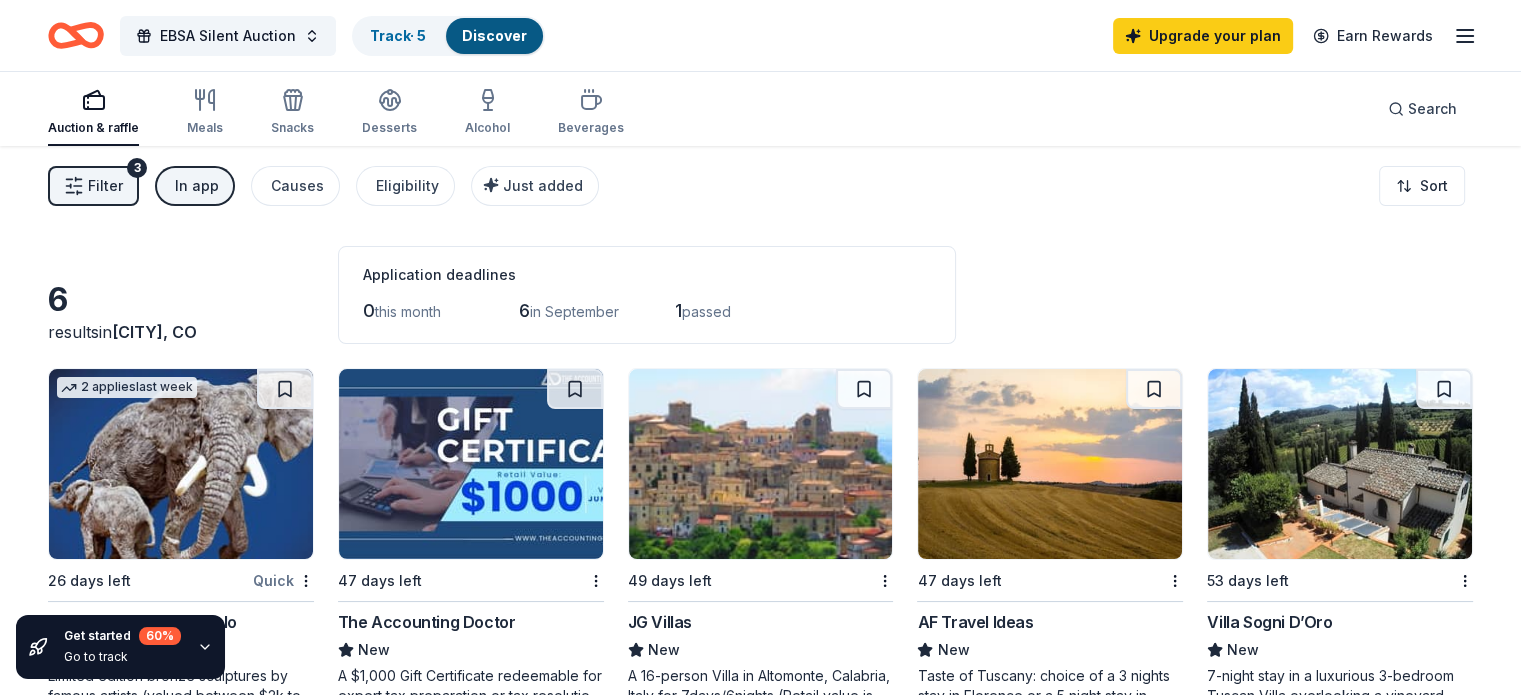 click on "In app" at bounding box center [197, 186] 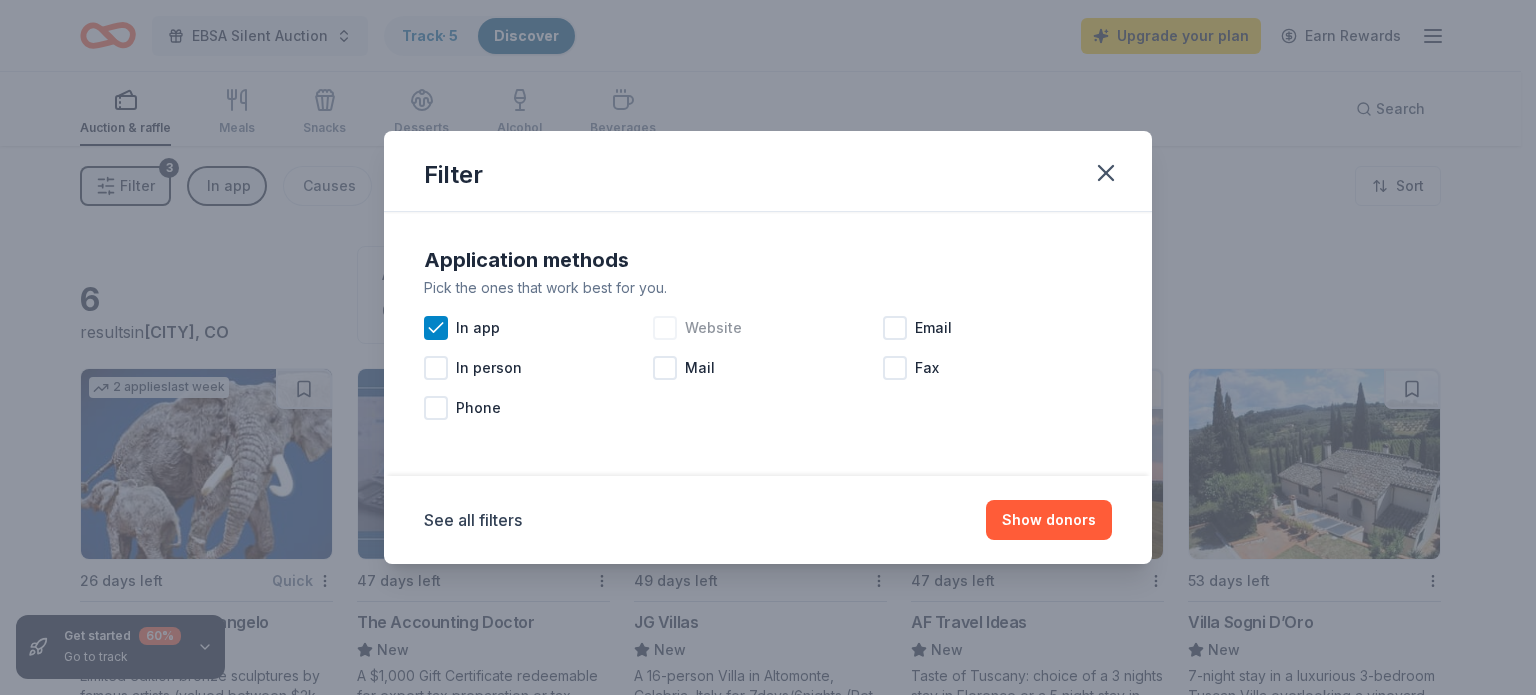 click at bounding box center [665, 328] 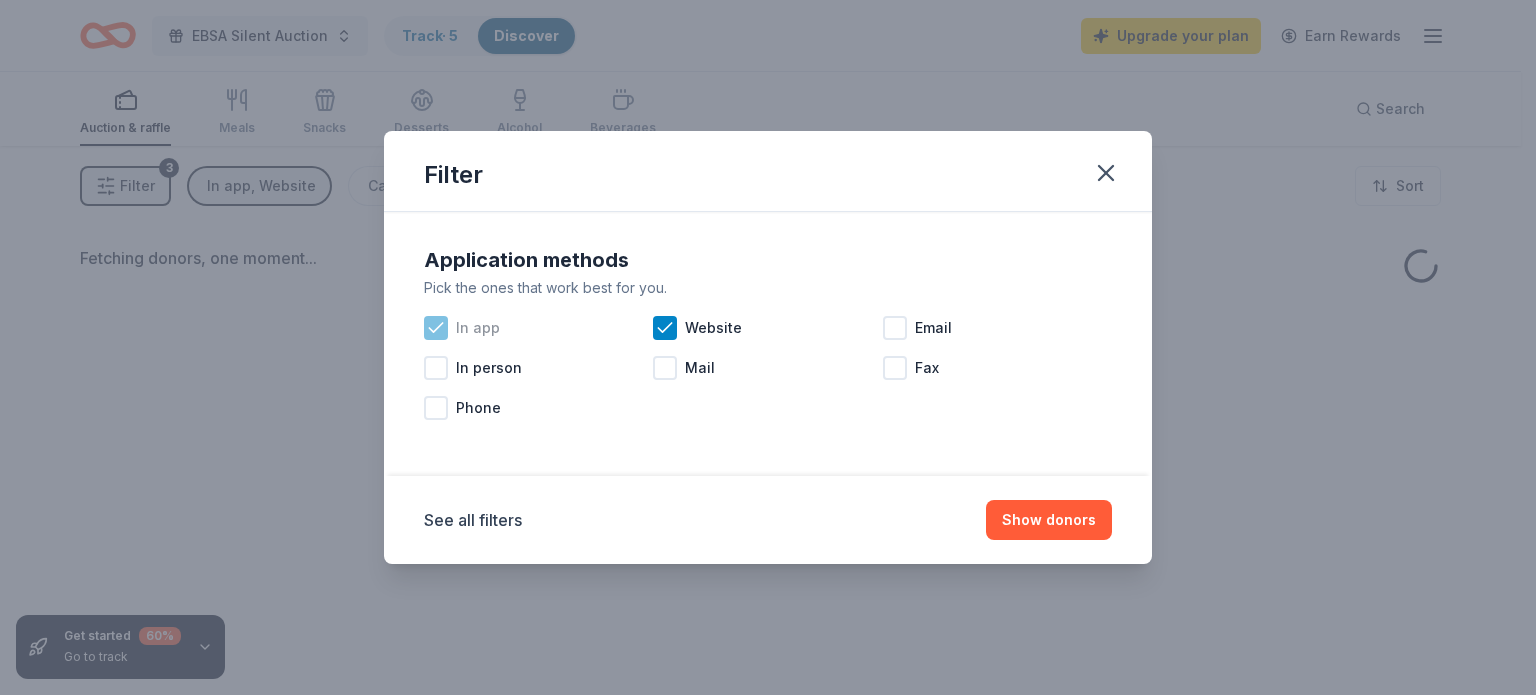 click at bounding box center (436, 328) 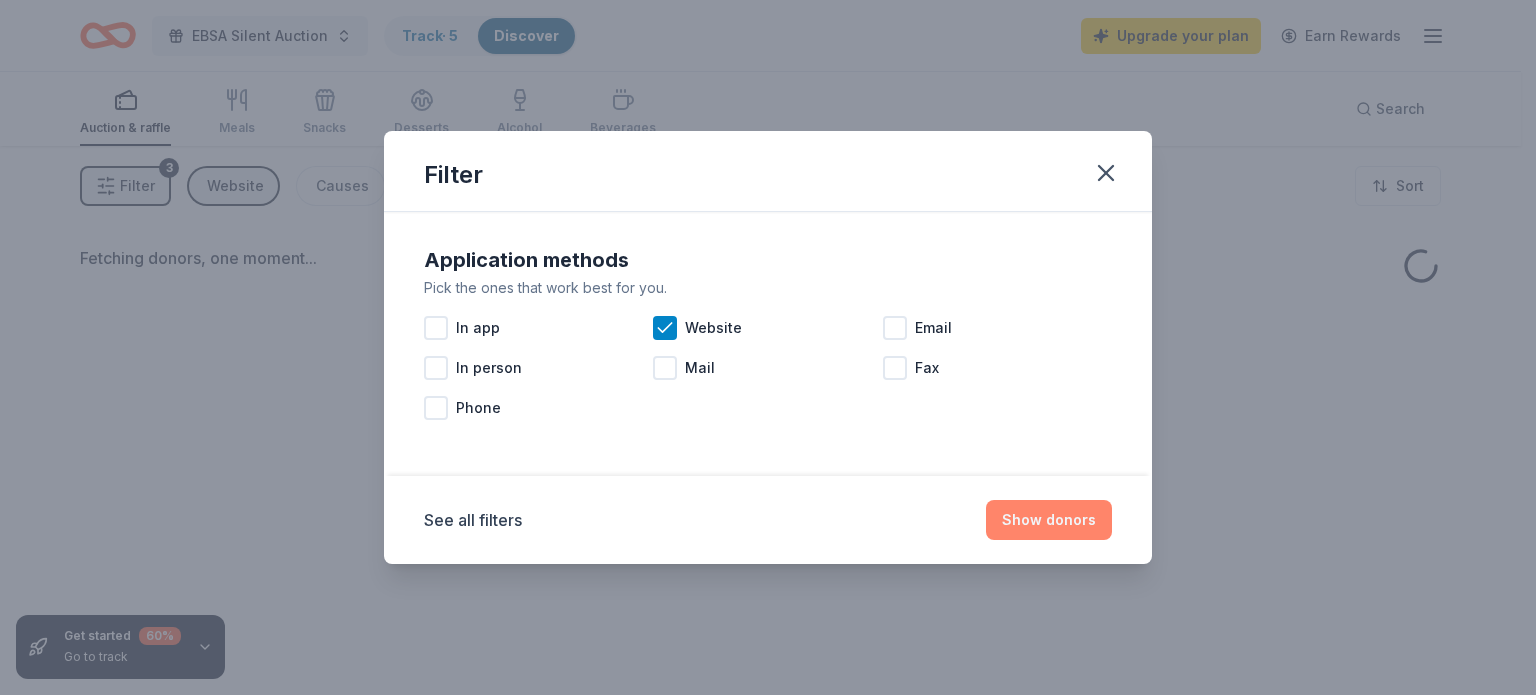 click on "Show    donors" at bounding box center (1049, 520) 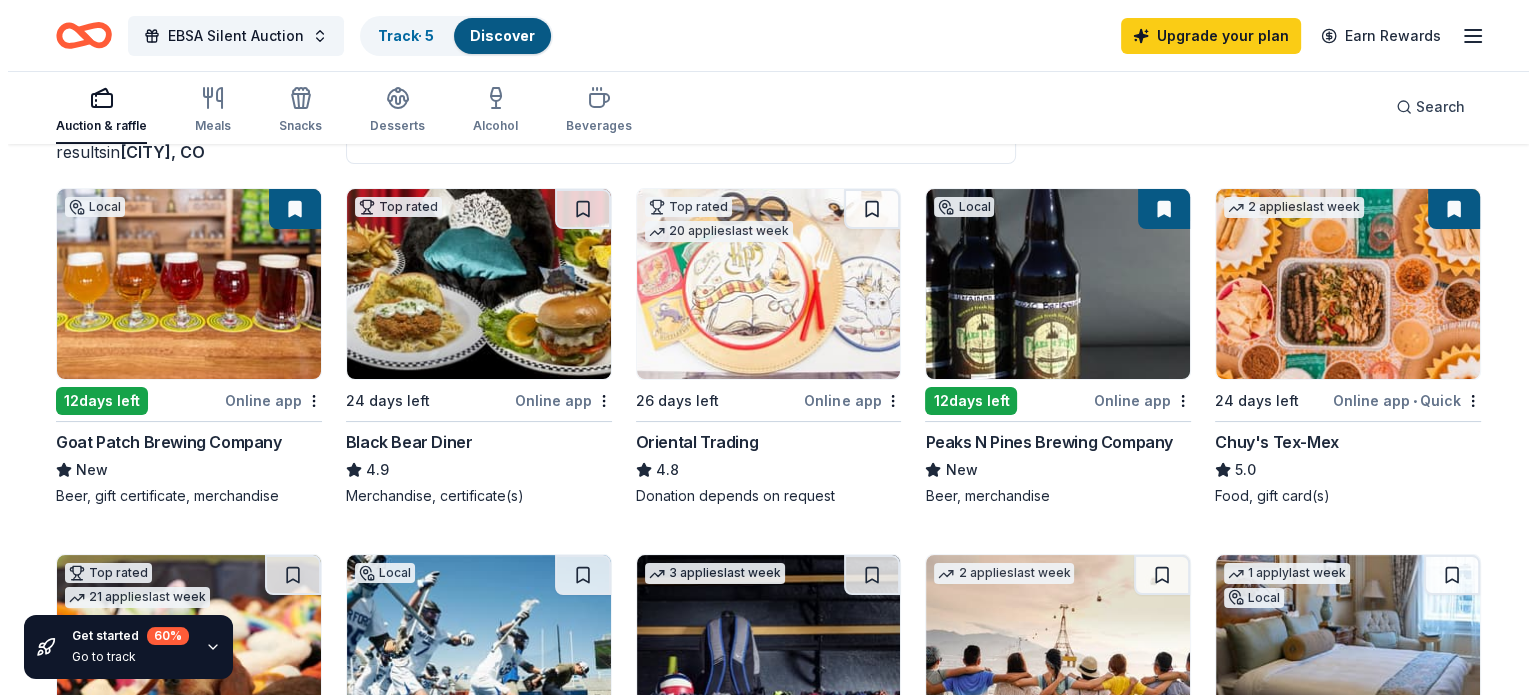 scroll, scrollTop: 0, scrollLeft: 0, axis: both 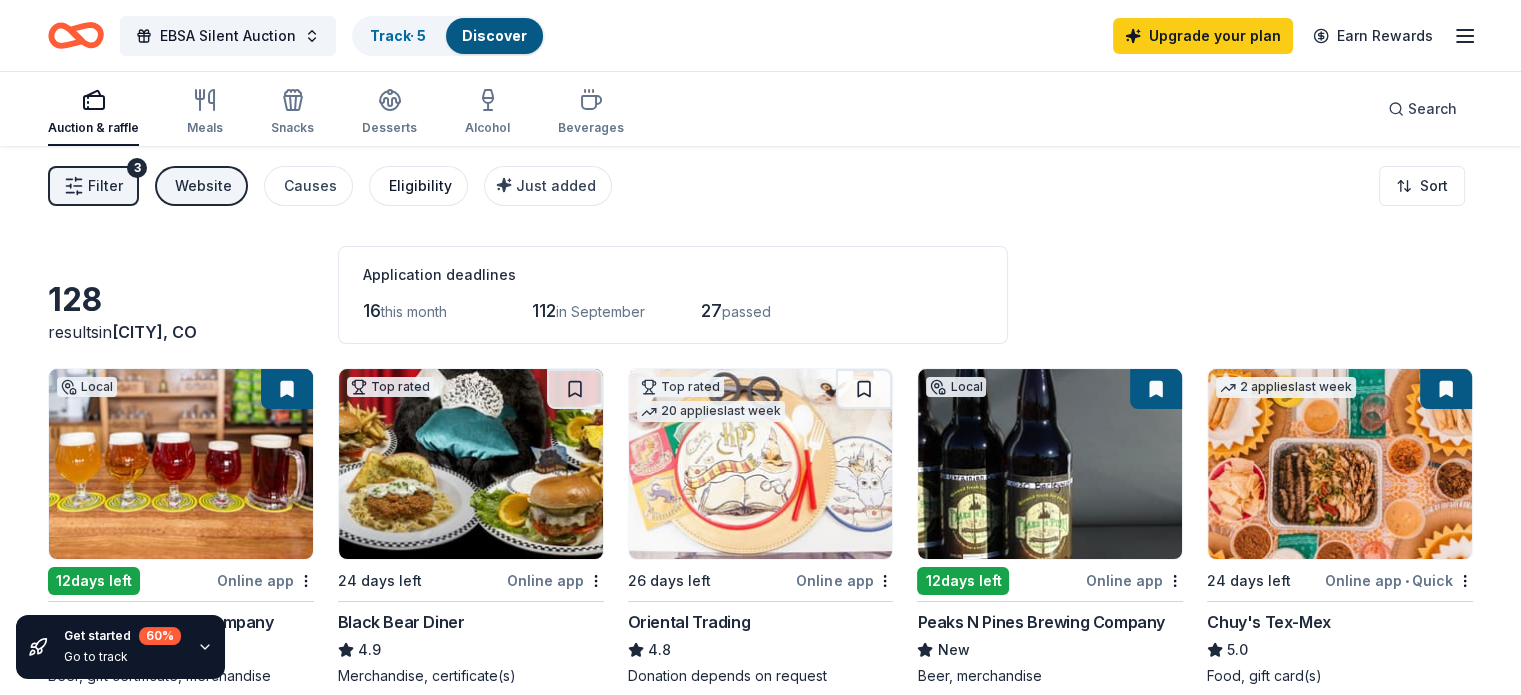 click on "Eligibility" at bounding box center (420, 186) 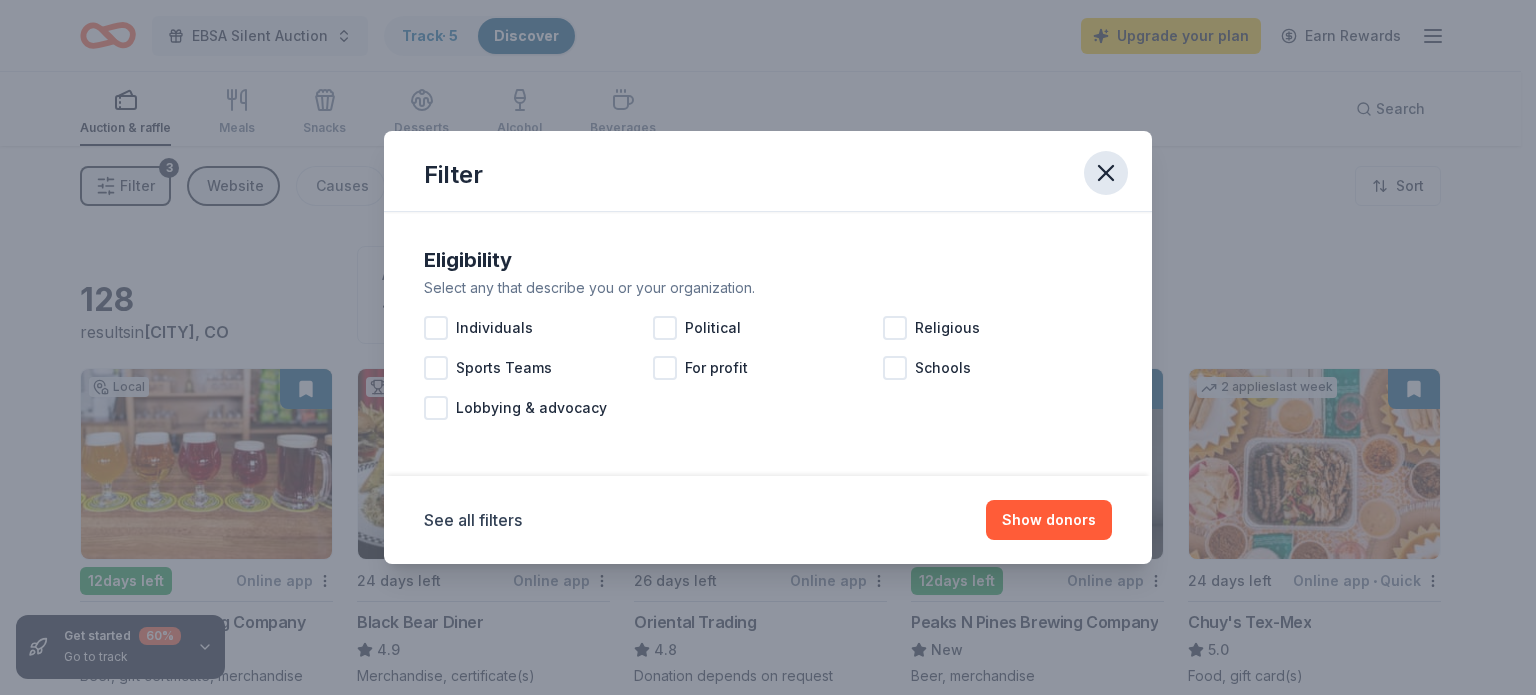 click 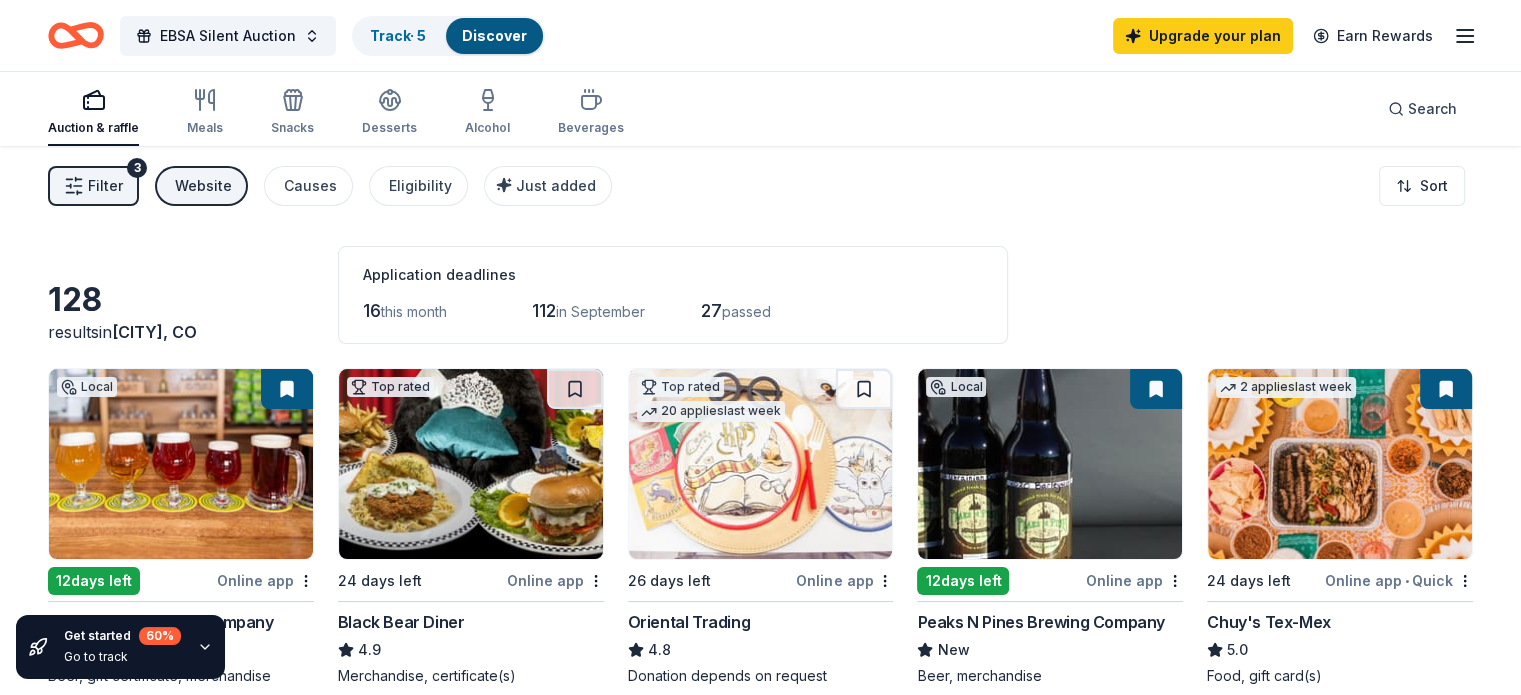 click on "Filter 3" at bounding box center (93, 186) 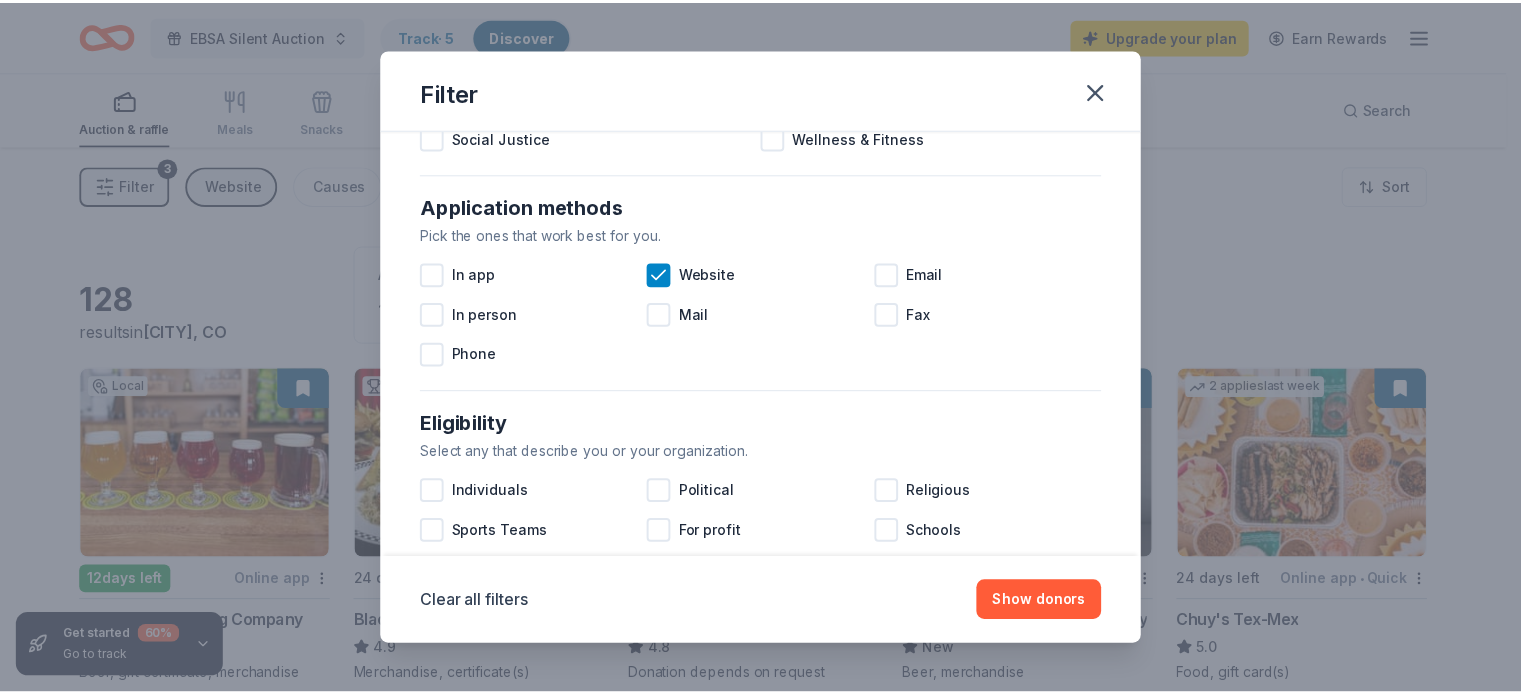 scroll, scrollTop: 312, scrollLeft: 0, axis: vertical 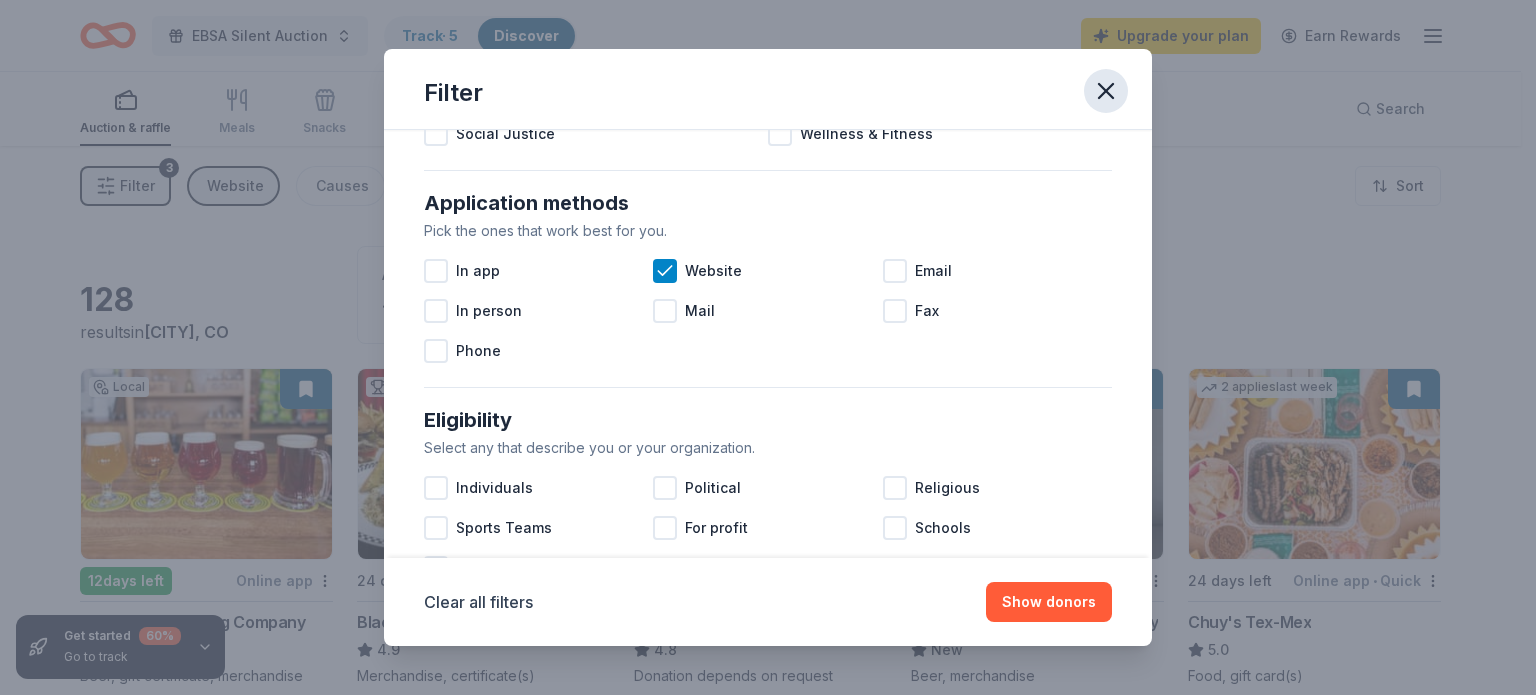click 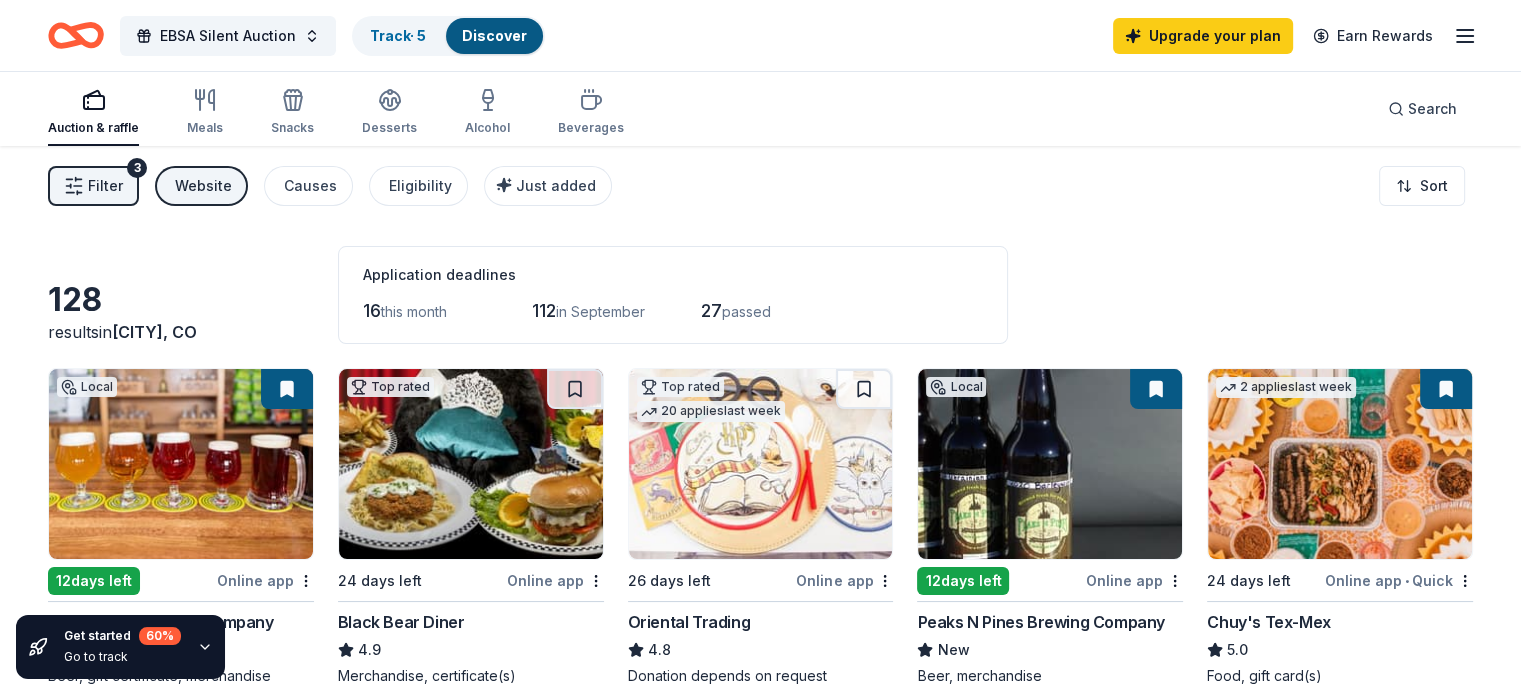scroll, scrollTop: 0, scrollLeft: 0, axis: both 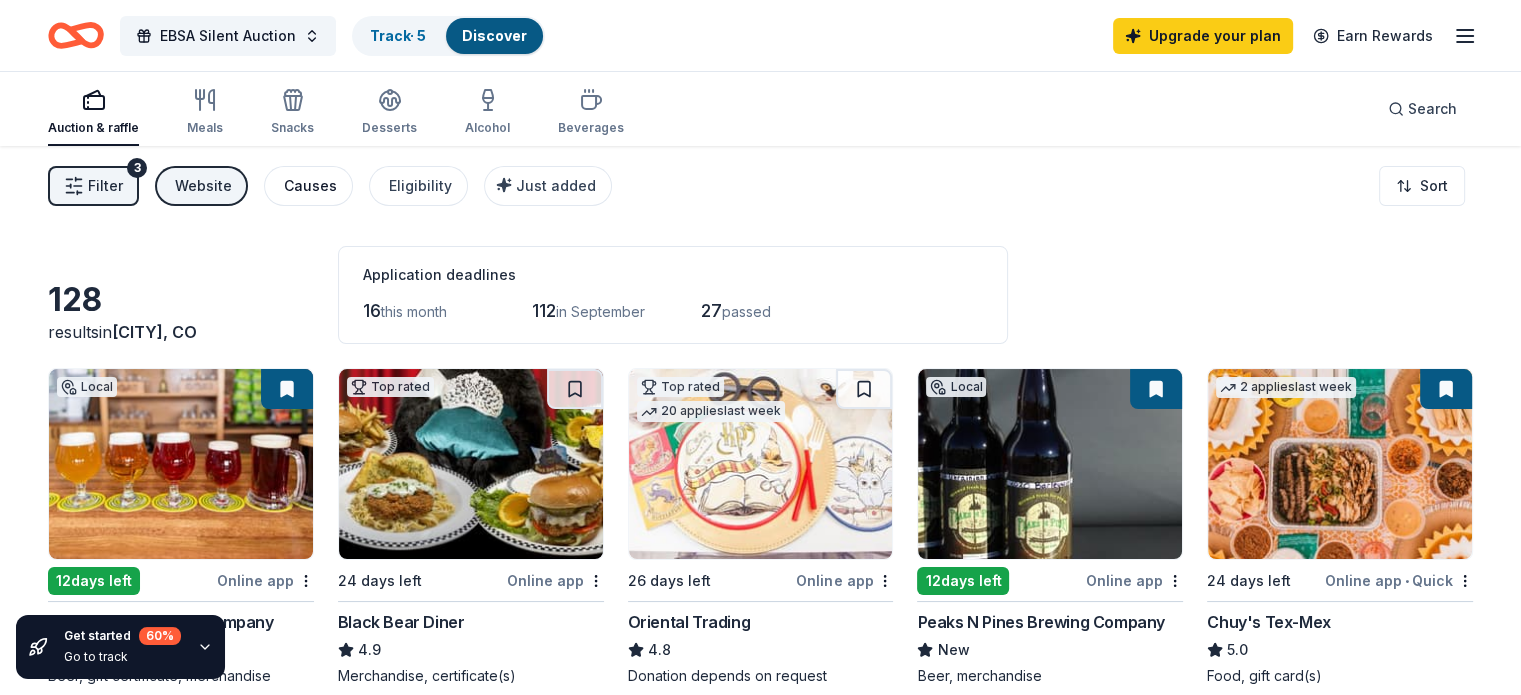 click on "Causes" at bounding box center [310, 186] 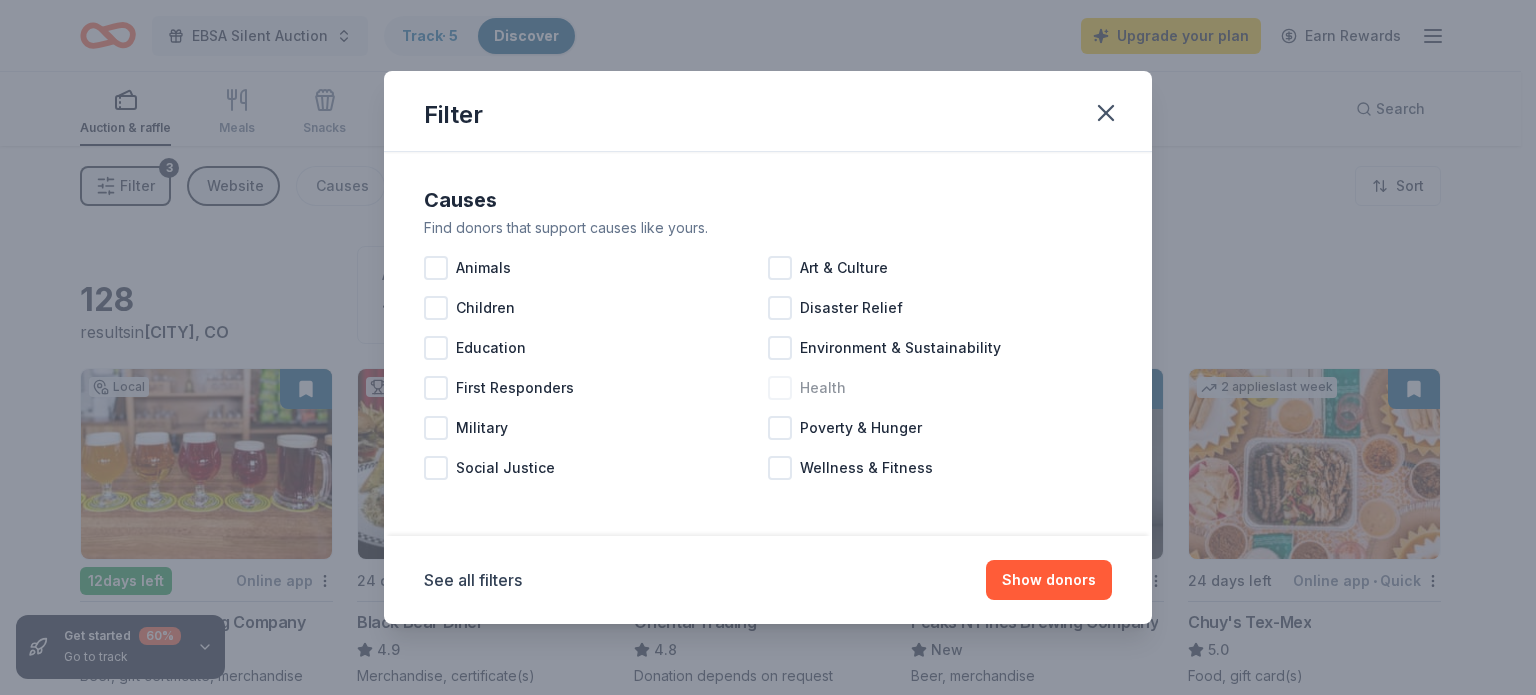 click at bounding box center (780, 388) 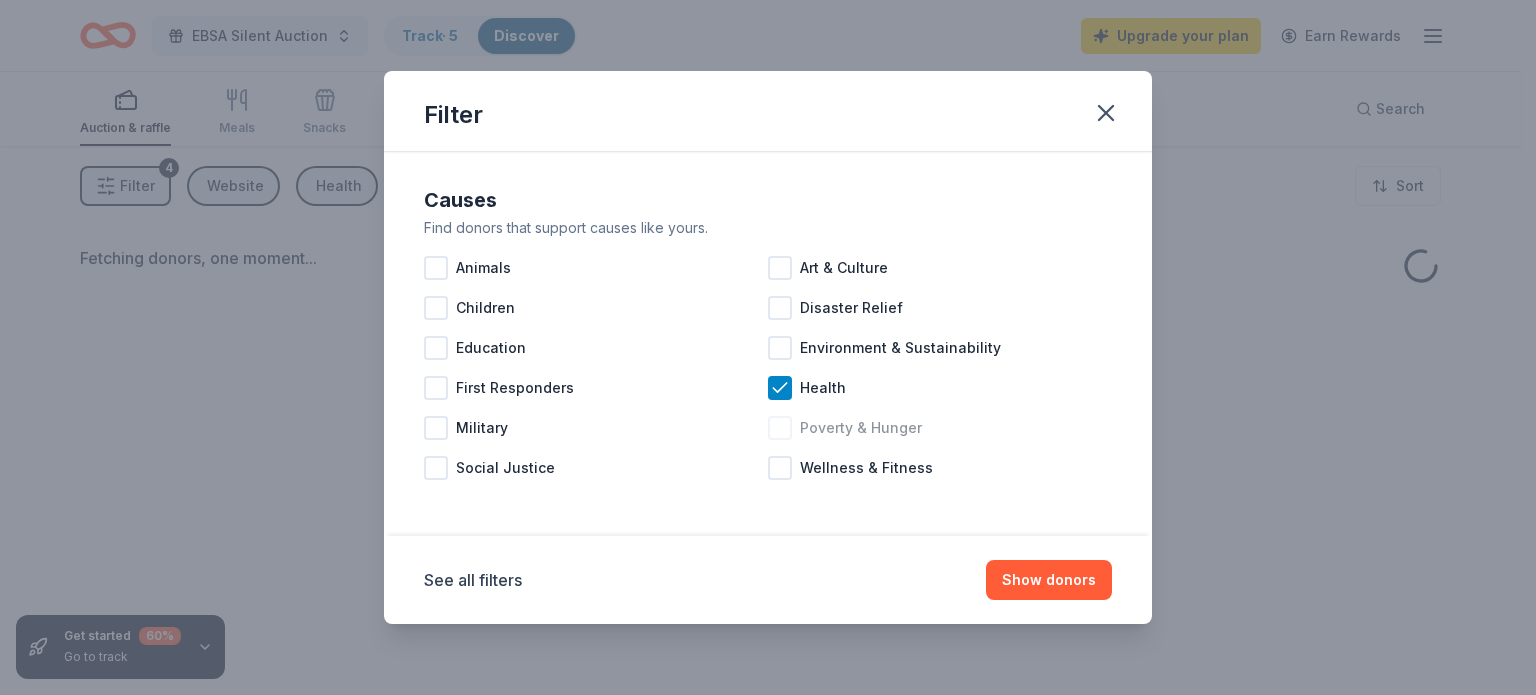 click at bounding box center [780, 428] 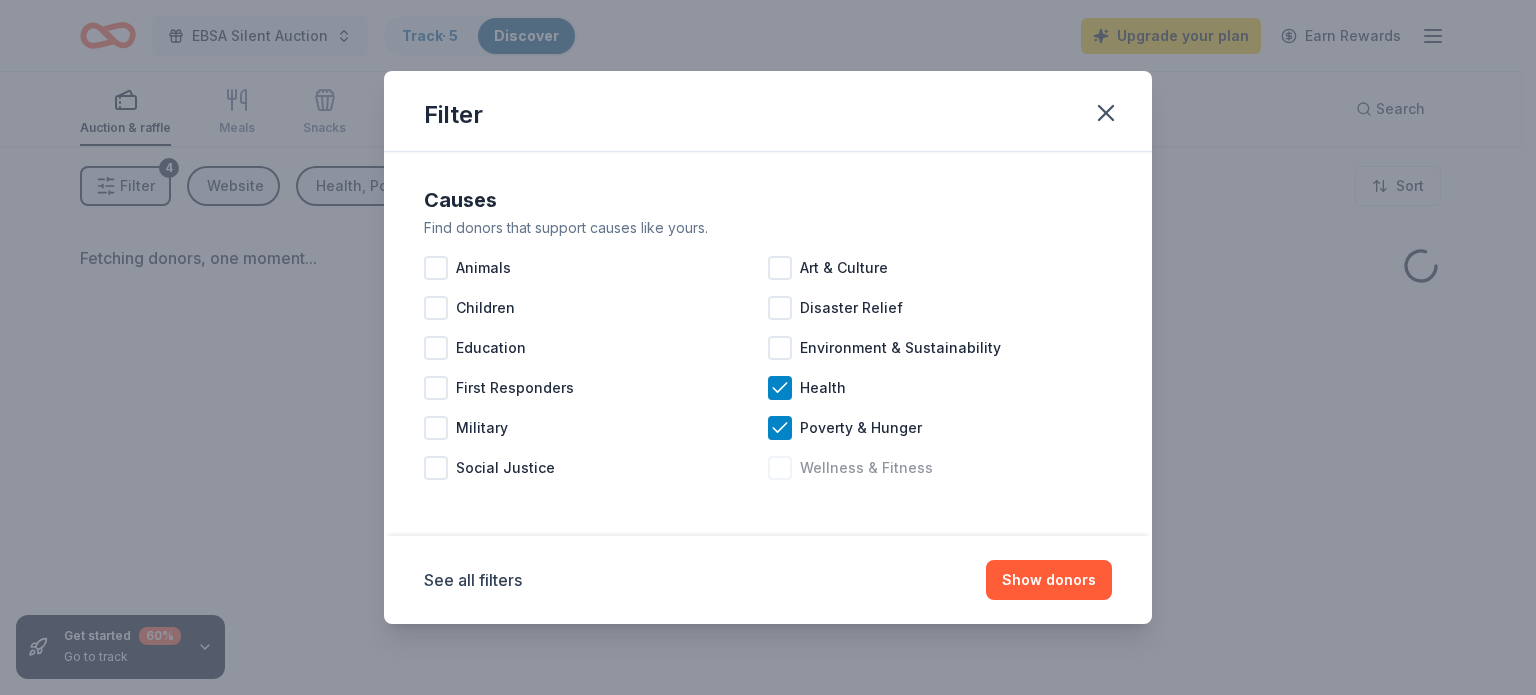 click on "Wellness & Fitness" at bounding box center (940, 468) 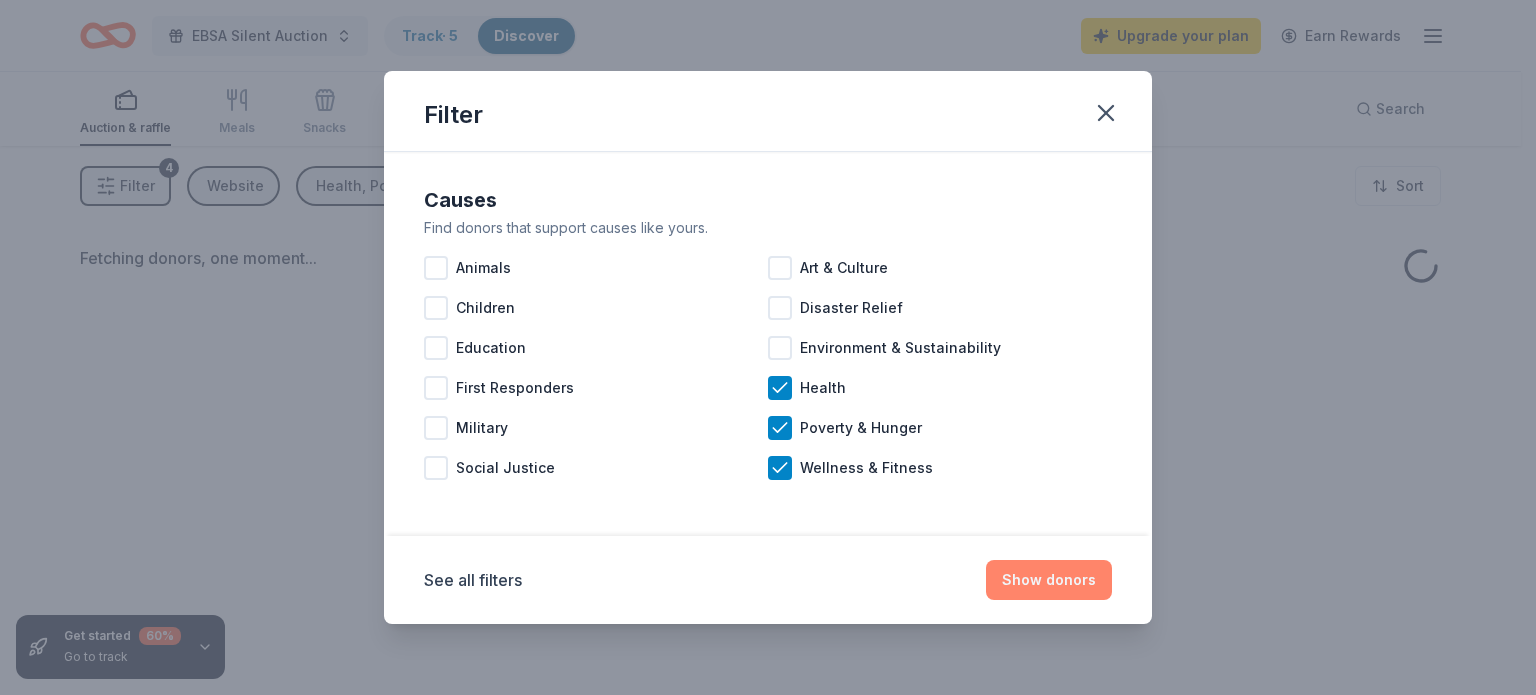 click on "Show    donors" at bounding box center [1049, 580] 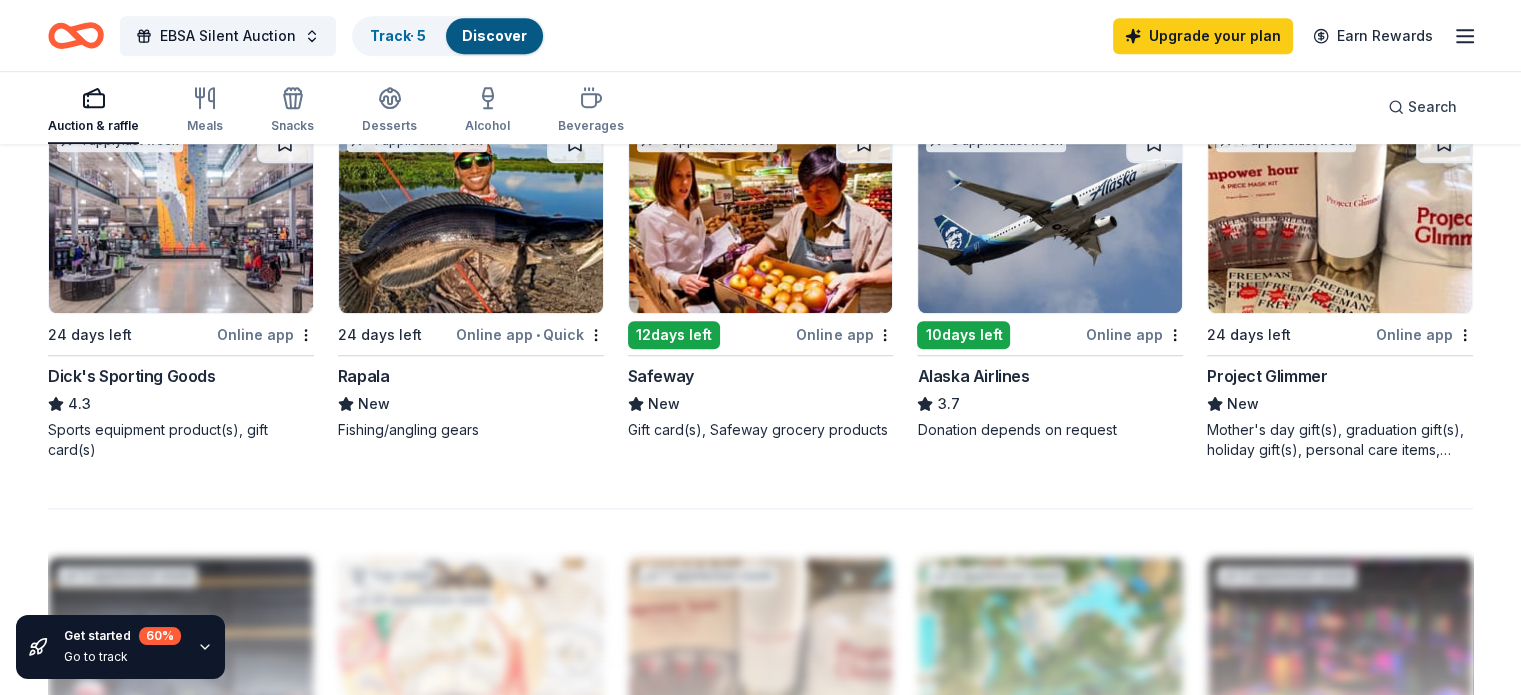 scroll, scrollTop: 1407, scrollLeft: 0, axis: vertical 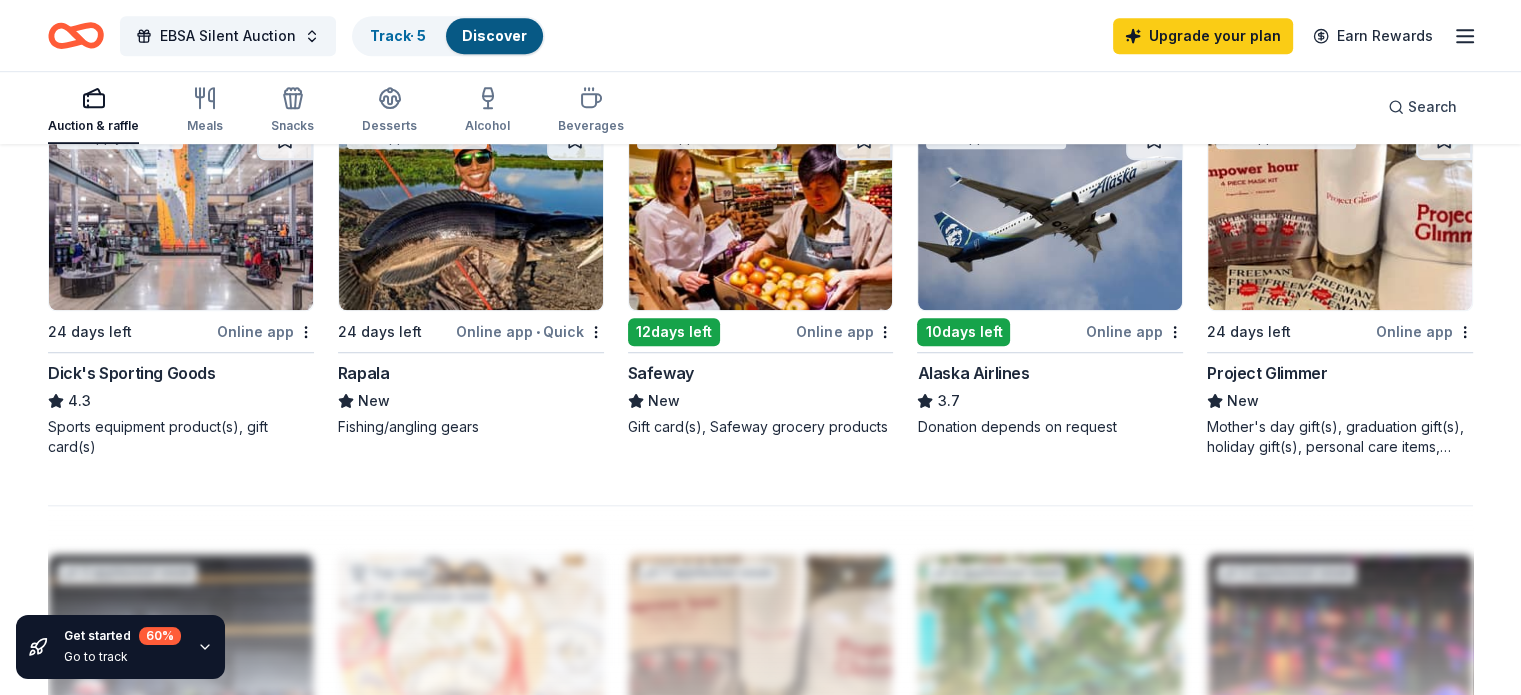 click at bounding box center (1050, 215) 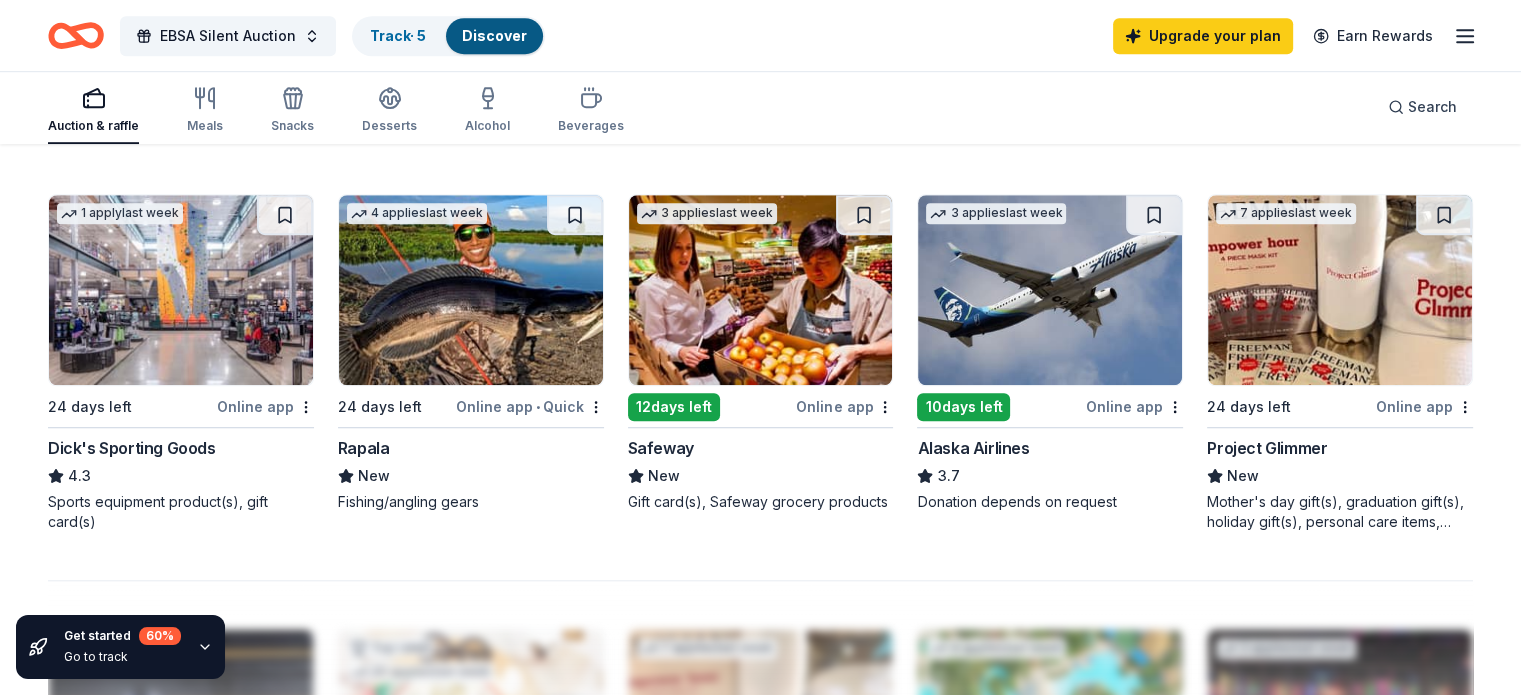 scroll, scrollTop: 1331, scrollLeft: 0, axis: vertical 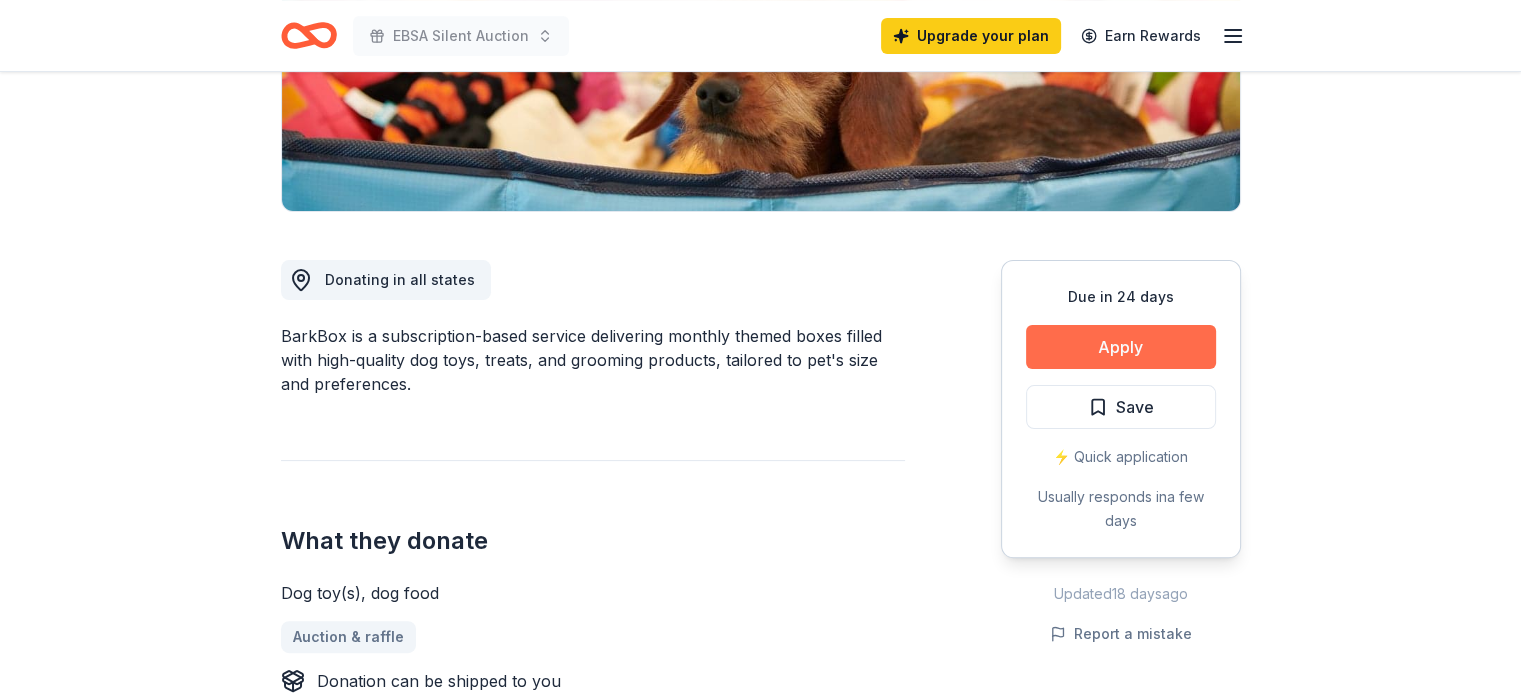click on "Apply" at bounding box center [1121, 347] 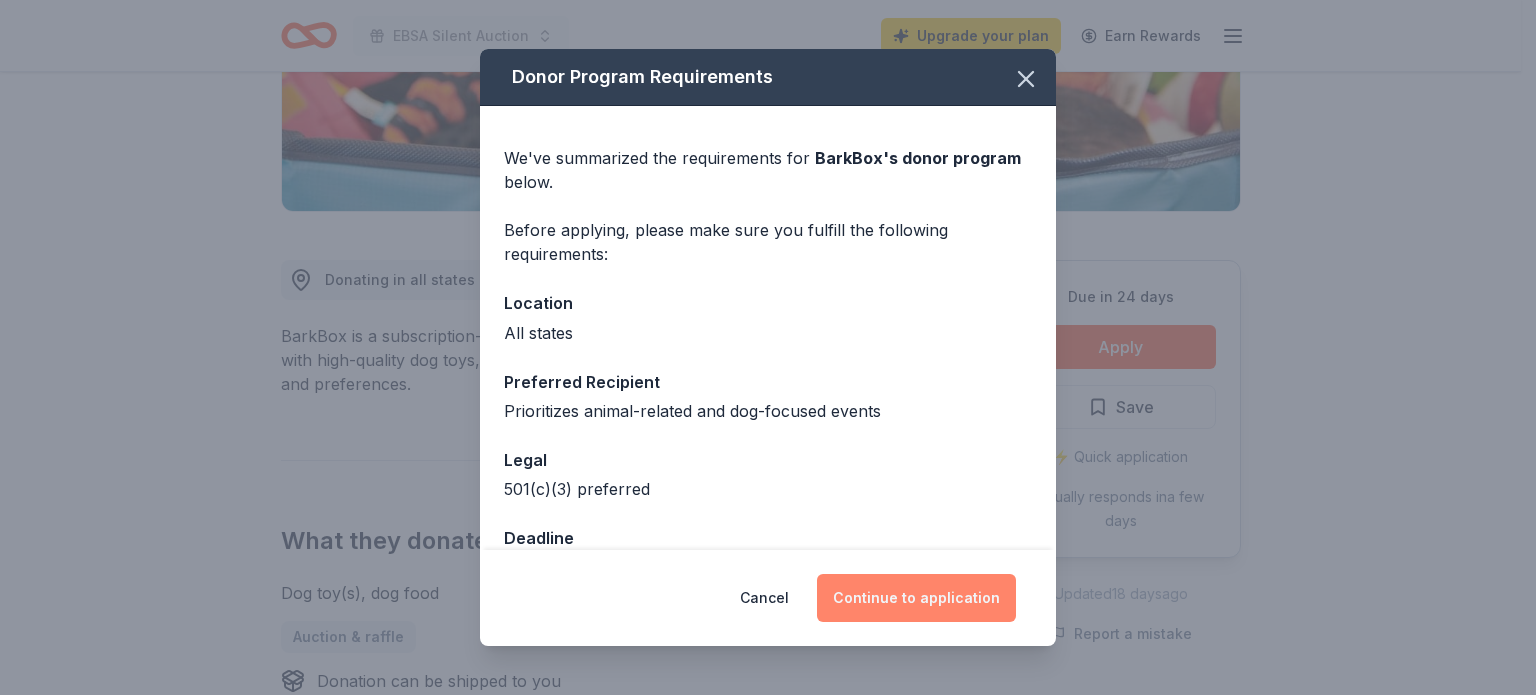 click on "Continue to application" at bounding box center (916, 598) 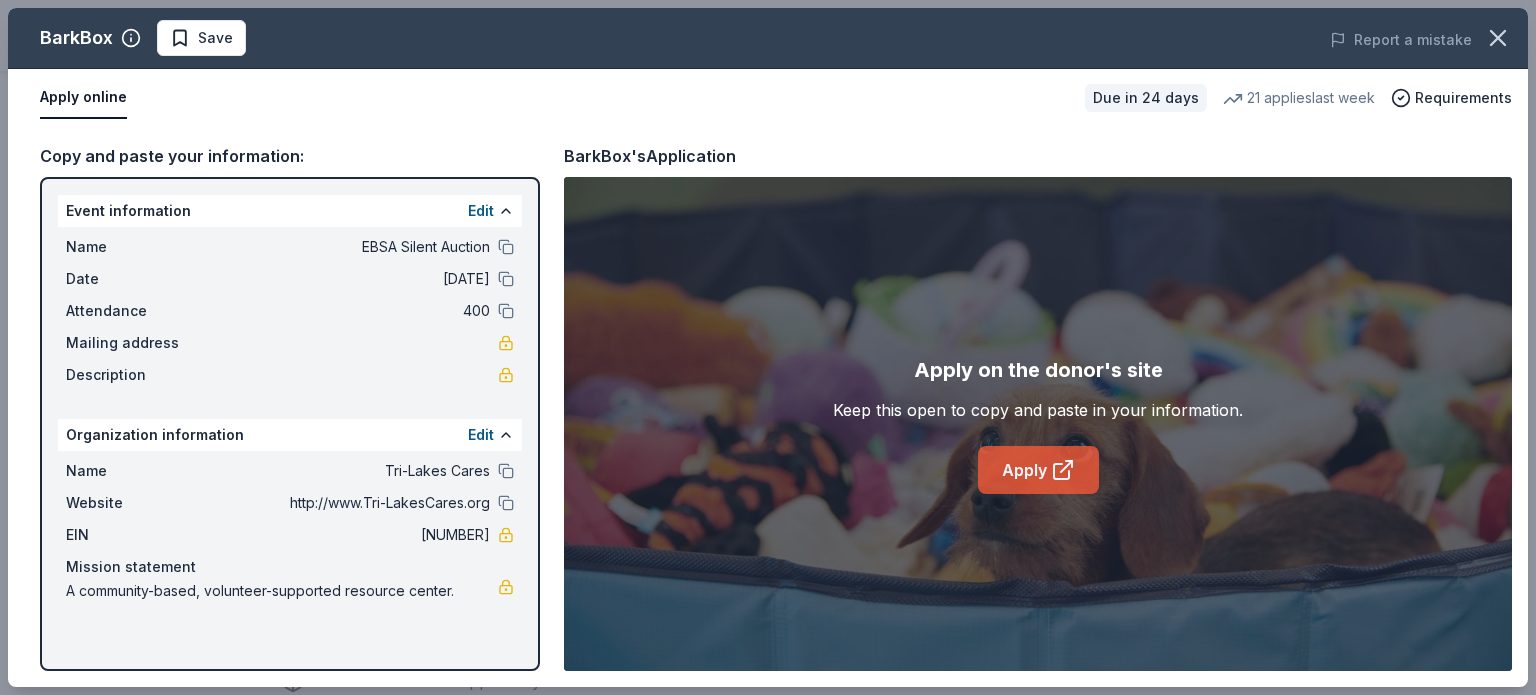 click 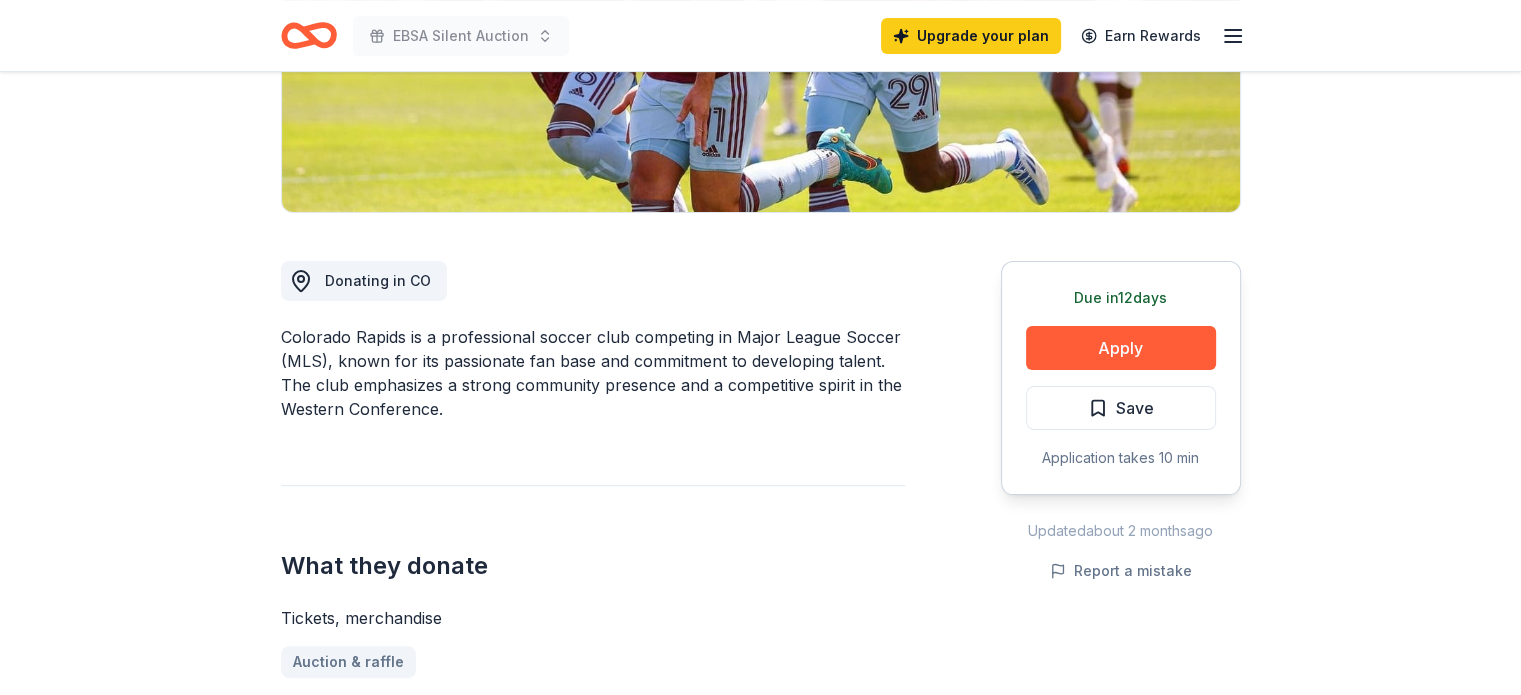 scroll, scrollTop: 396, scrollLeft: 0, axis: vertical 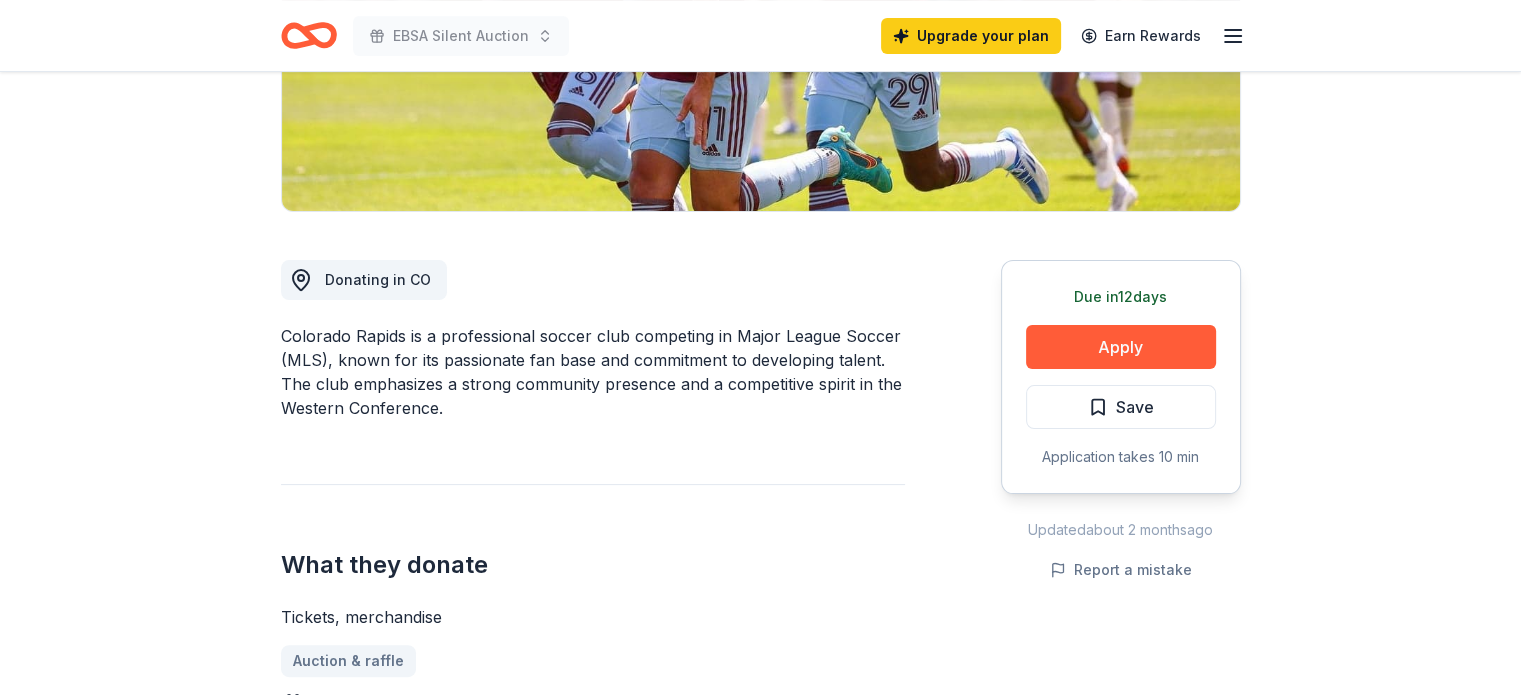 click on "Colorado Rapids is a professional soccer club competing in Major League Soccer (MLS), known for its passionate fan base and commitment to developing talent. The club emphasizes a strong community presence and a competitive spirit in the Western Conference." at bounding box center (593, 372) 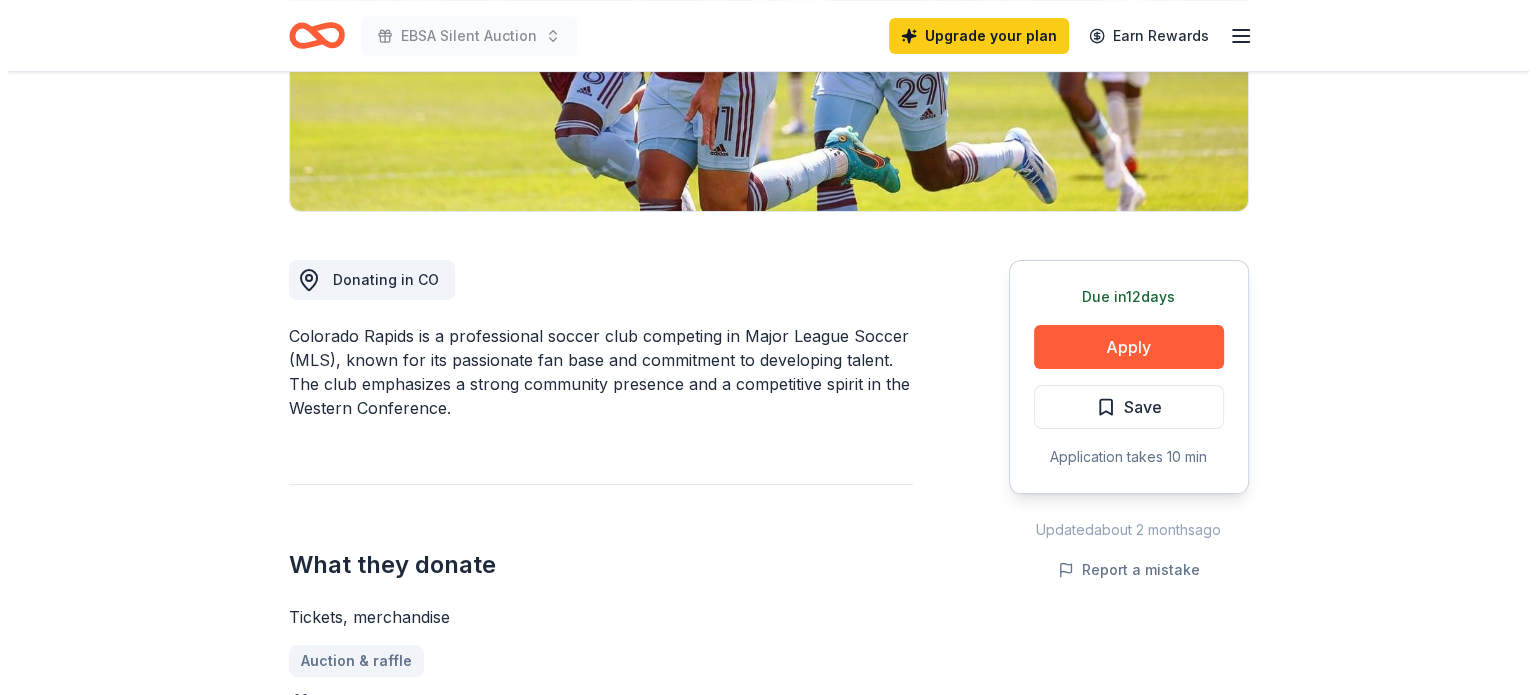 scroll, scrollTop: 636, scrollLeft: 0, axis: vertical 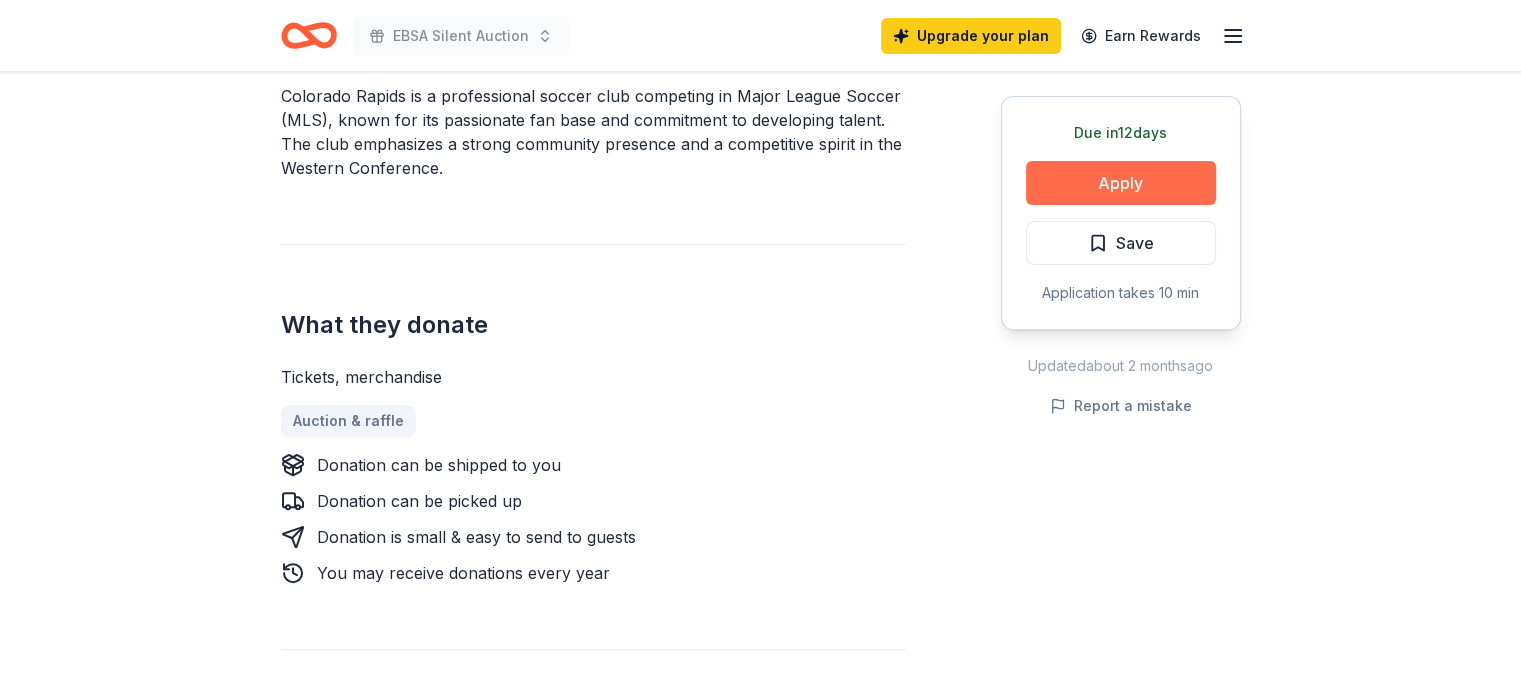 click on "Apply" at bounding box center (1121, 183) 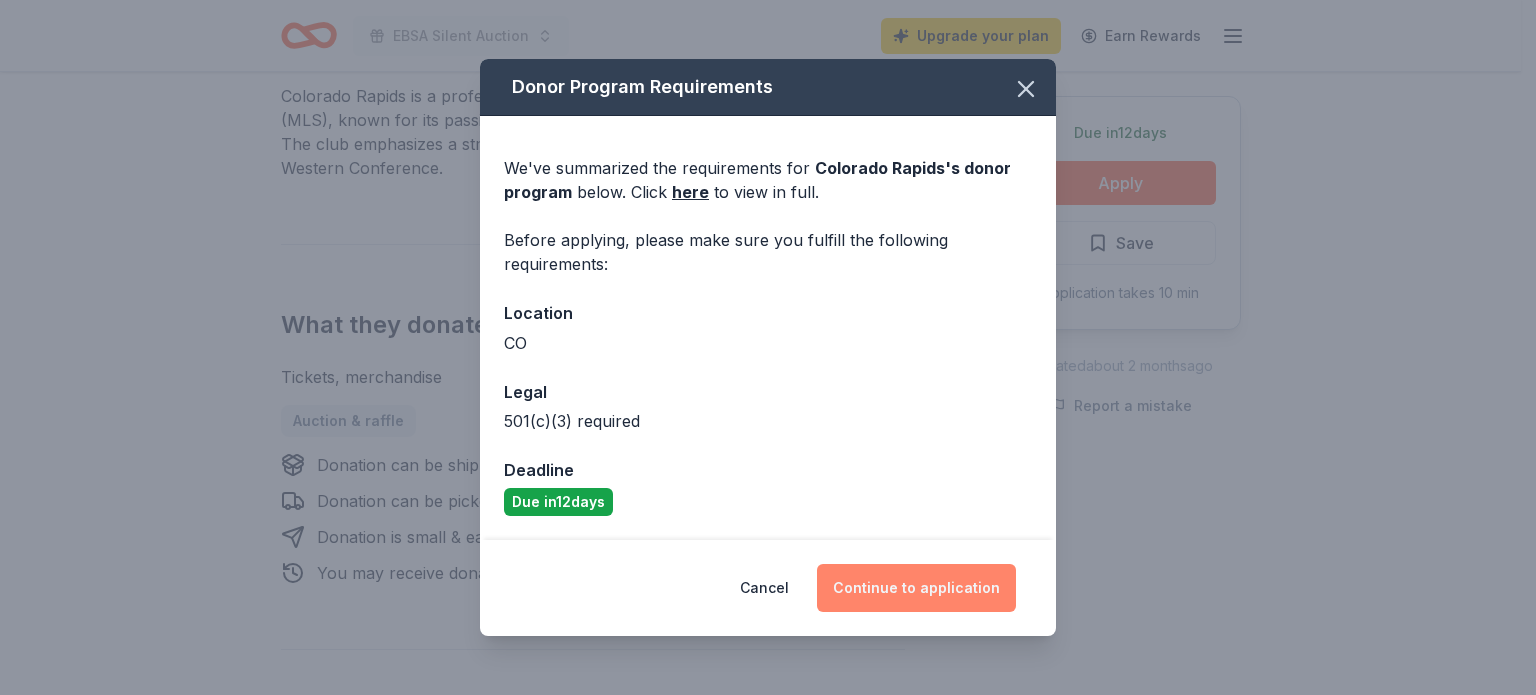 click on "Continue to application" at bounding box center (916, 588) 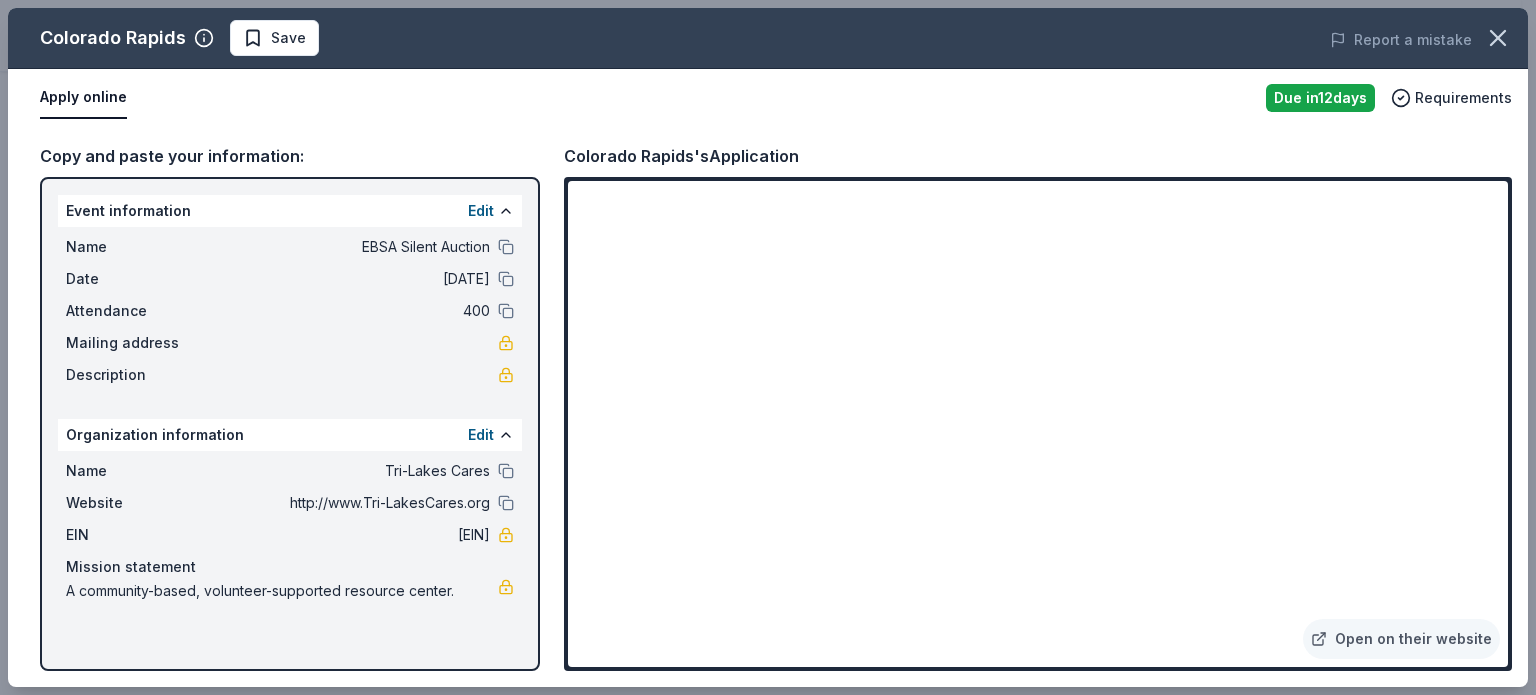 click on "Apply online" at bounding box center (645, 98) 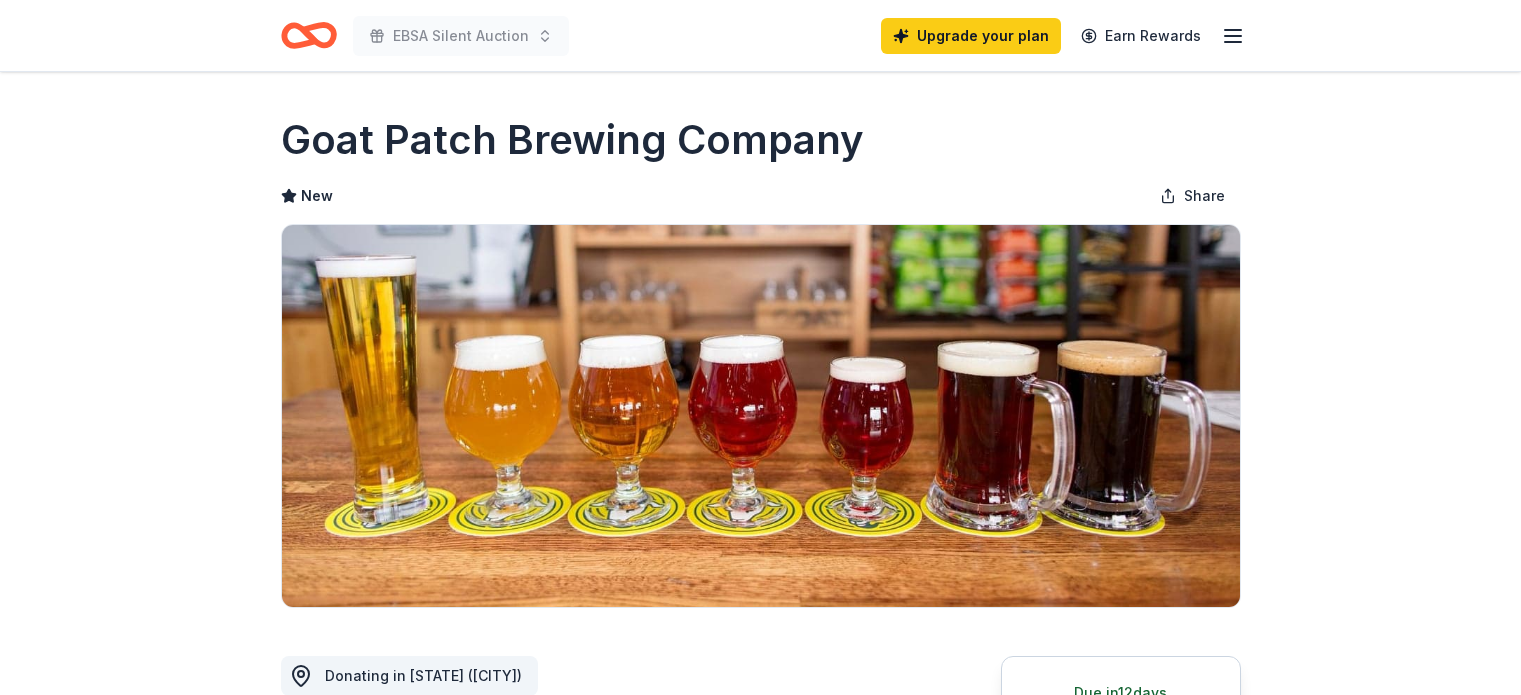 scroll, scrollTop: 0, scrollLeft: 0, axis: both 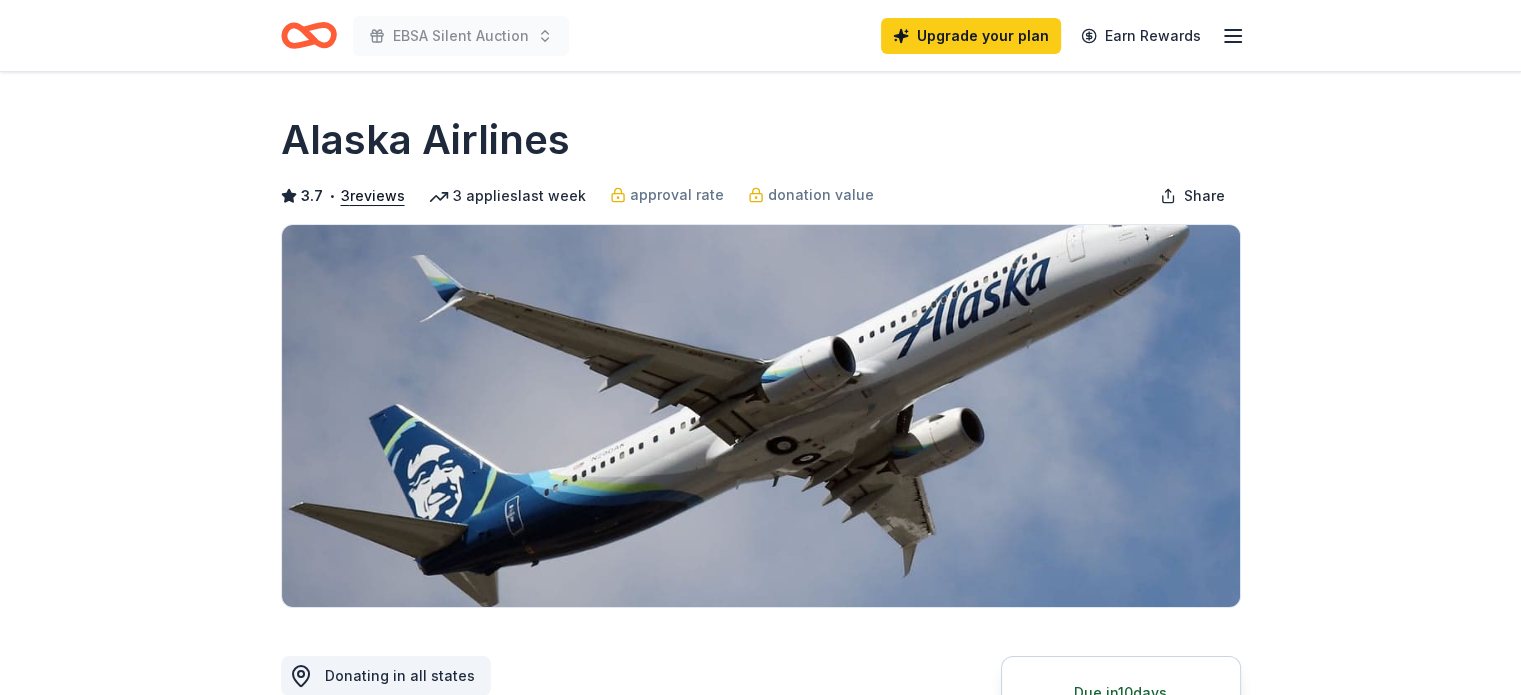 click on "Alaska Airlines" at bounding box center [425, 140] 